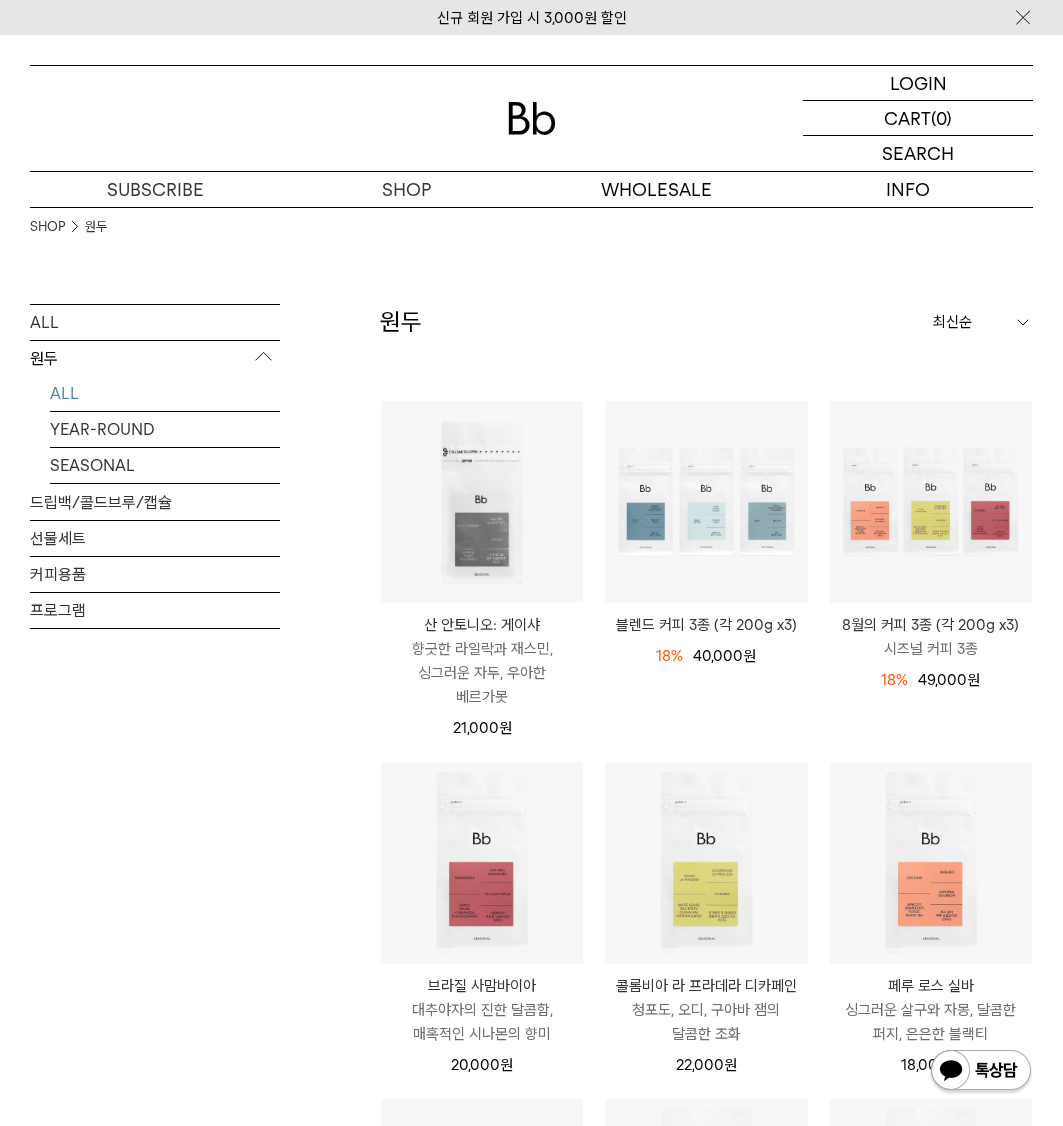 scroll, scrollTop: 0, scrollLeft: 0, axis: both 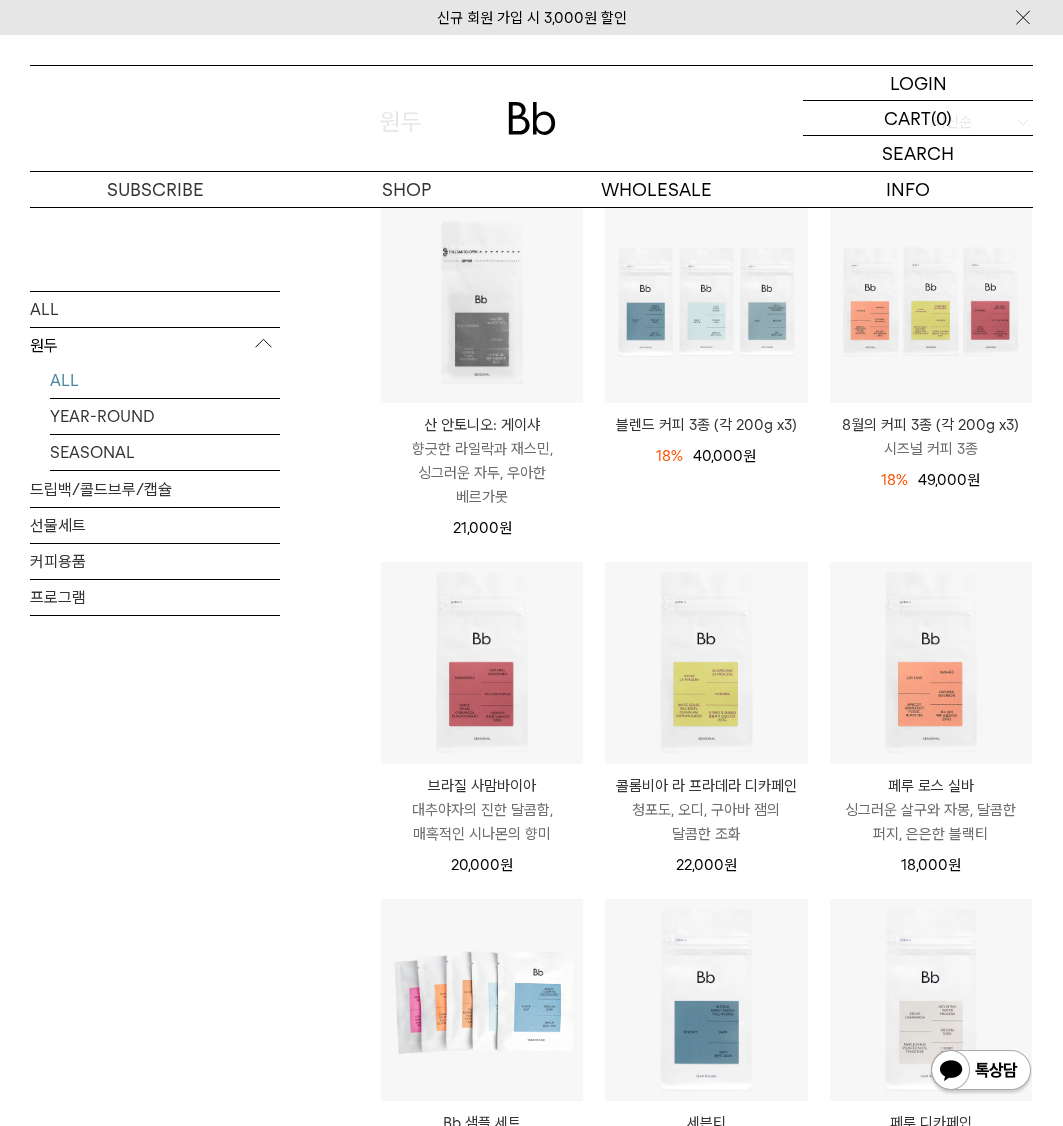 click on "블렌드 커피 3종 (각 200g x3)
18%
49,000원
40,000 원" at bounding box center [706, 380] 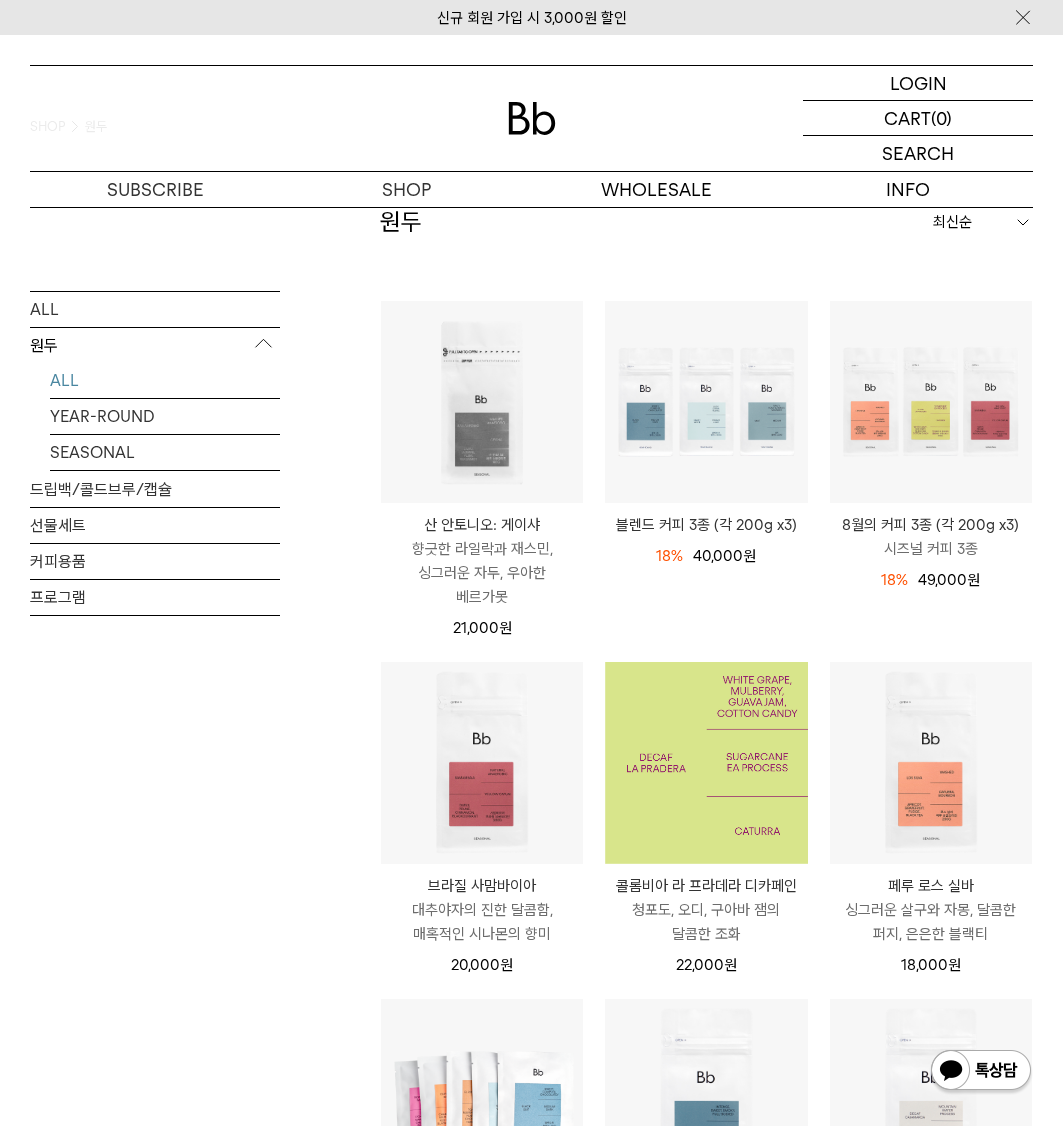 scroll, scrollTop: 0, scrollLeft: 0, axis: both 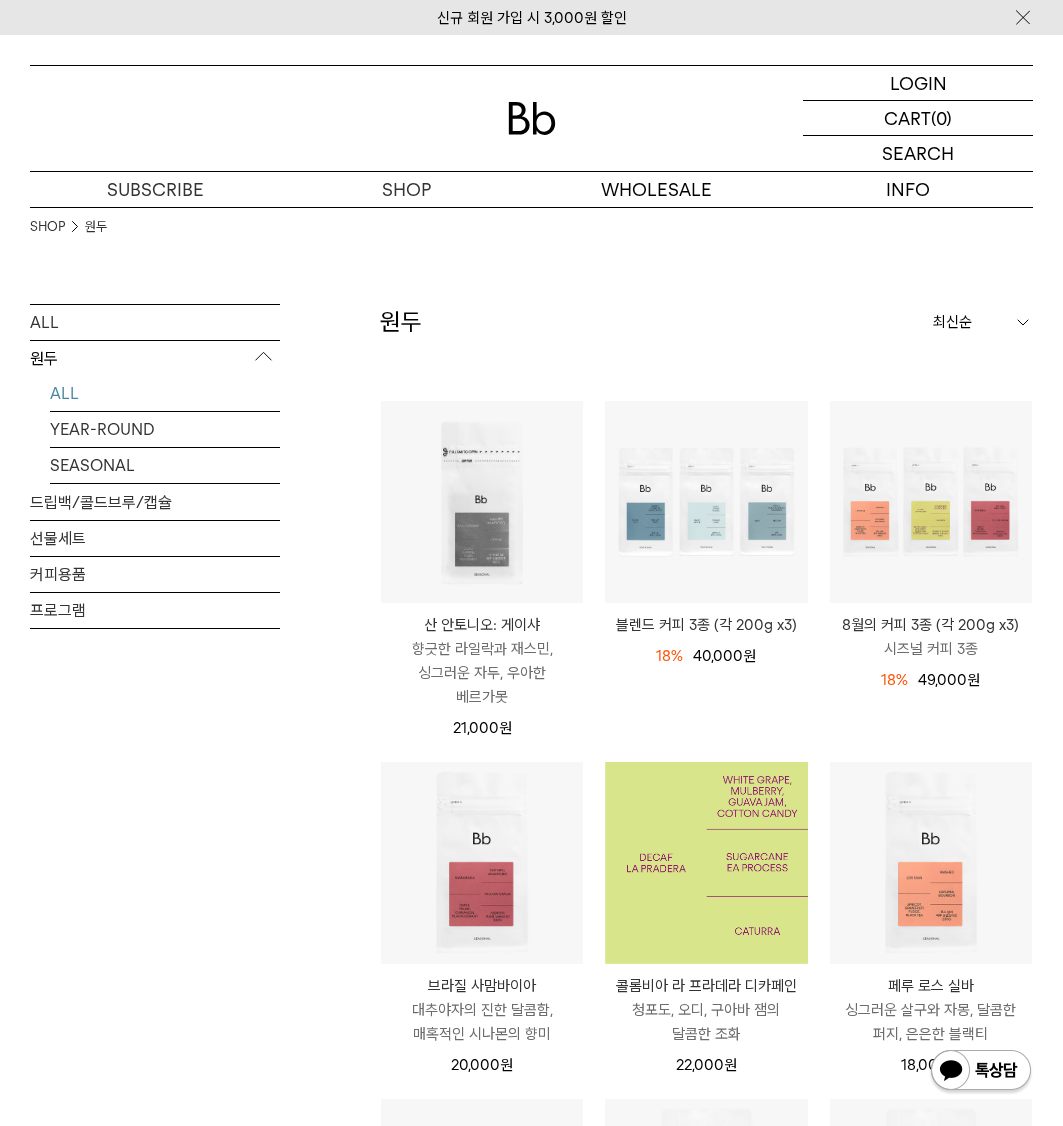 click at bounding box center (706, 863) 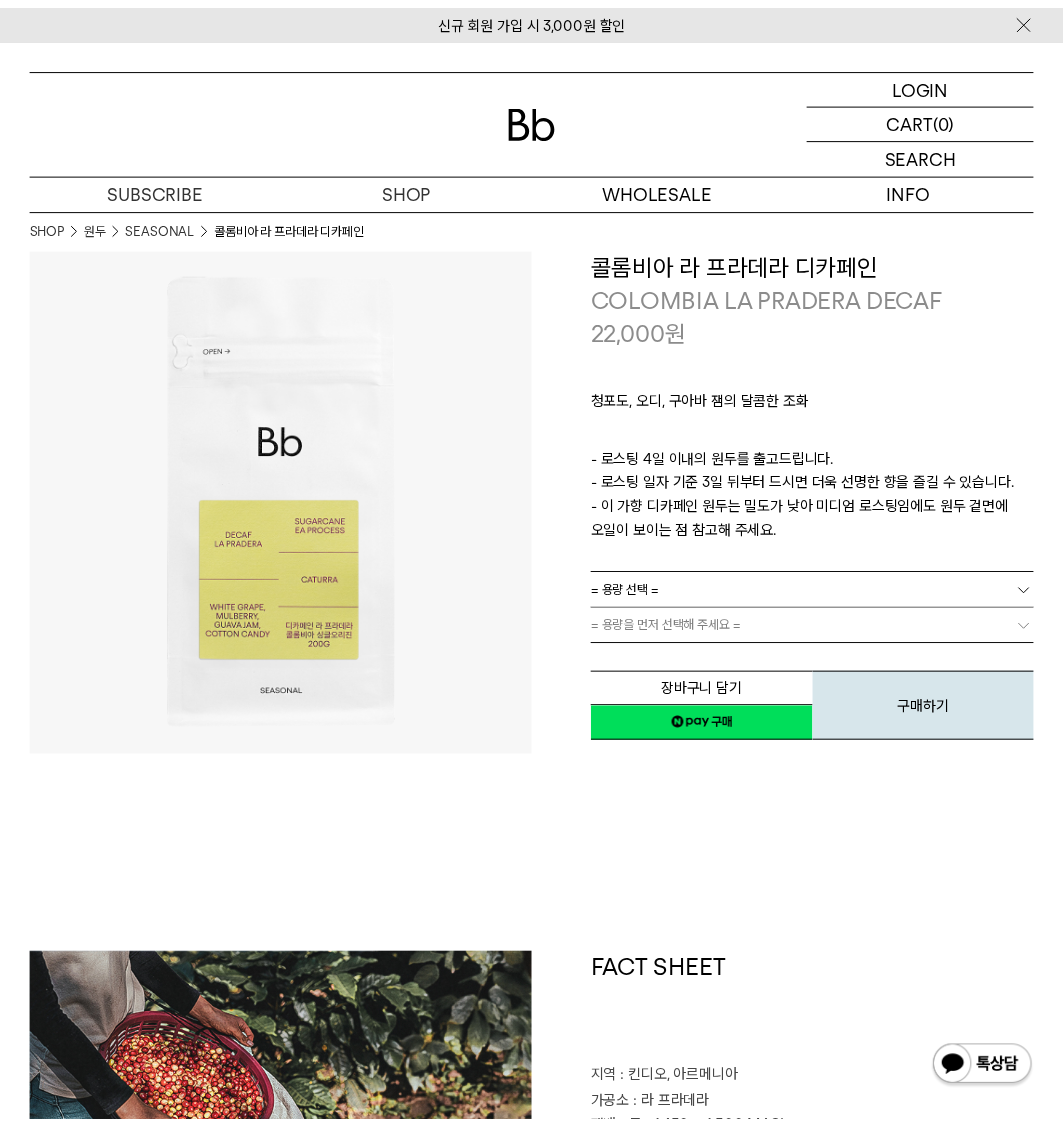 scroll, scrollTop: 0, scrollLeft: 0, axis: both 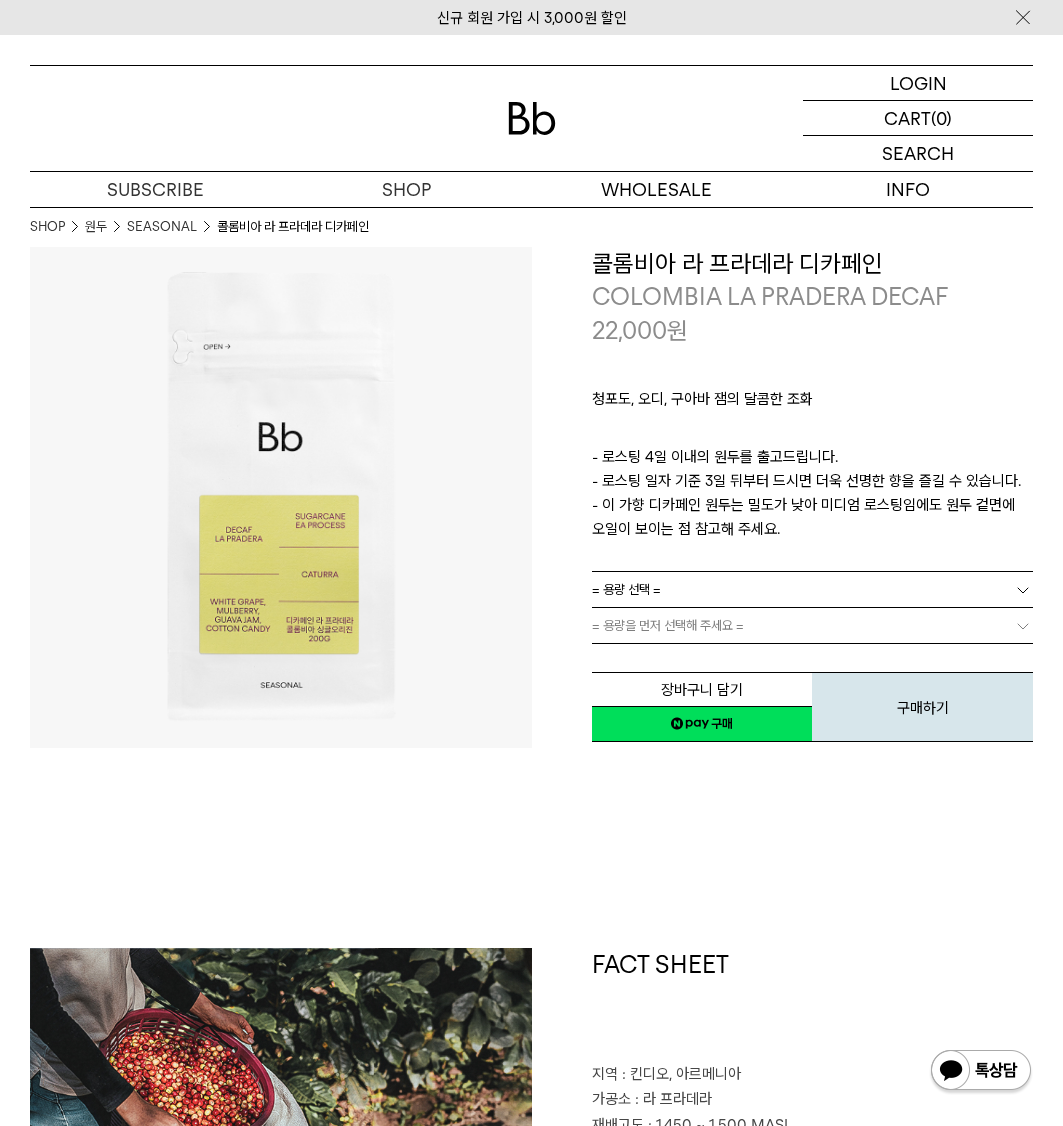 drag, startPoint x: 593, startPoint y: 448, endPoint x: 793, endPoint y: 526, distance: 214.67184 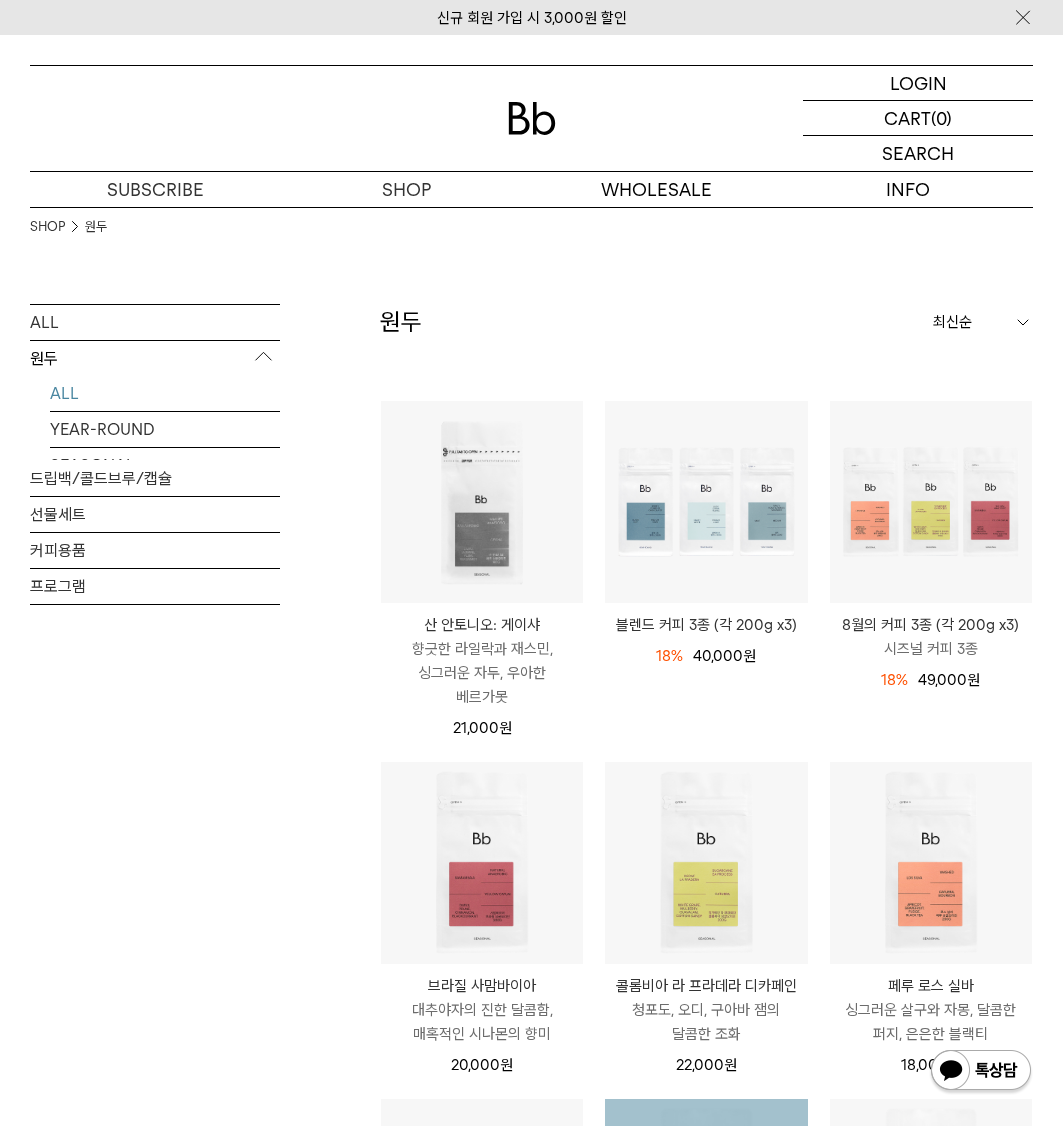 scroll, scrollTop: 0, scrollLeft: 0, axis: both 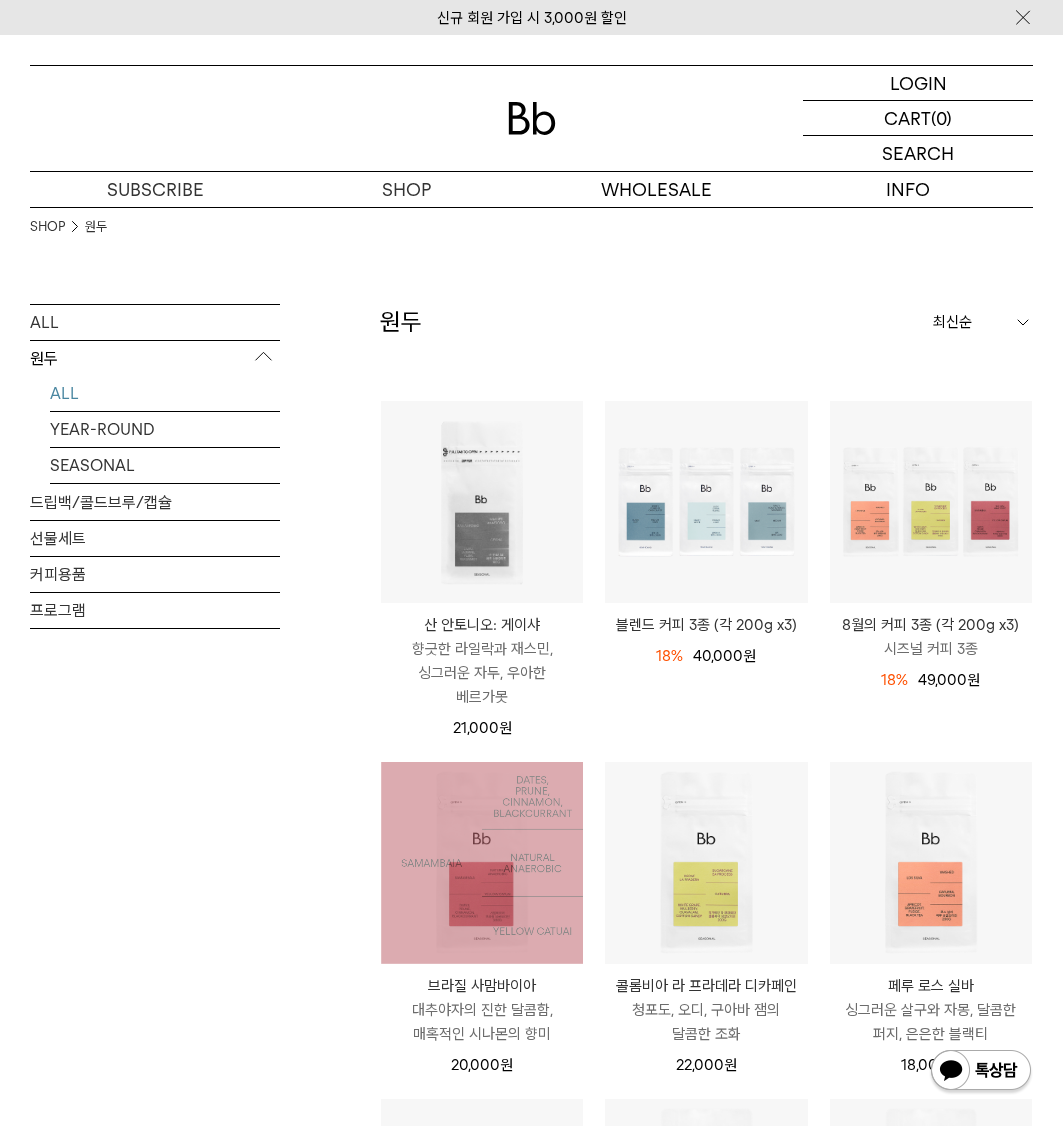 click at bounding box center (482, 863) 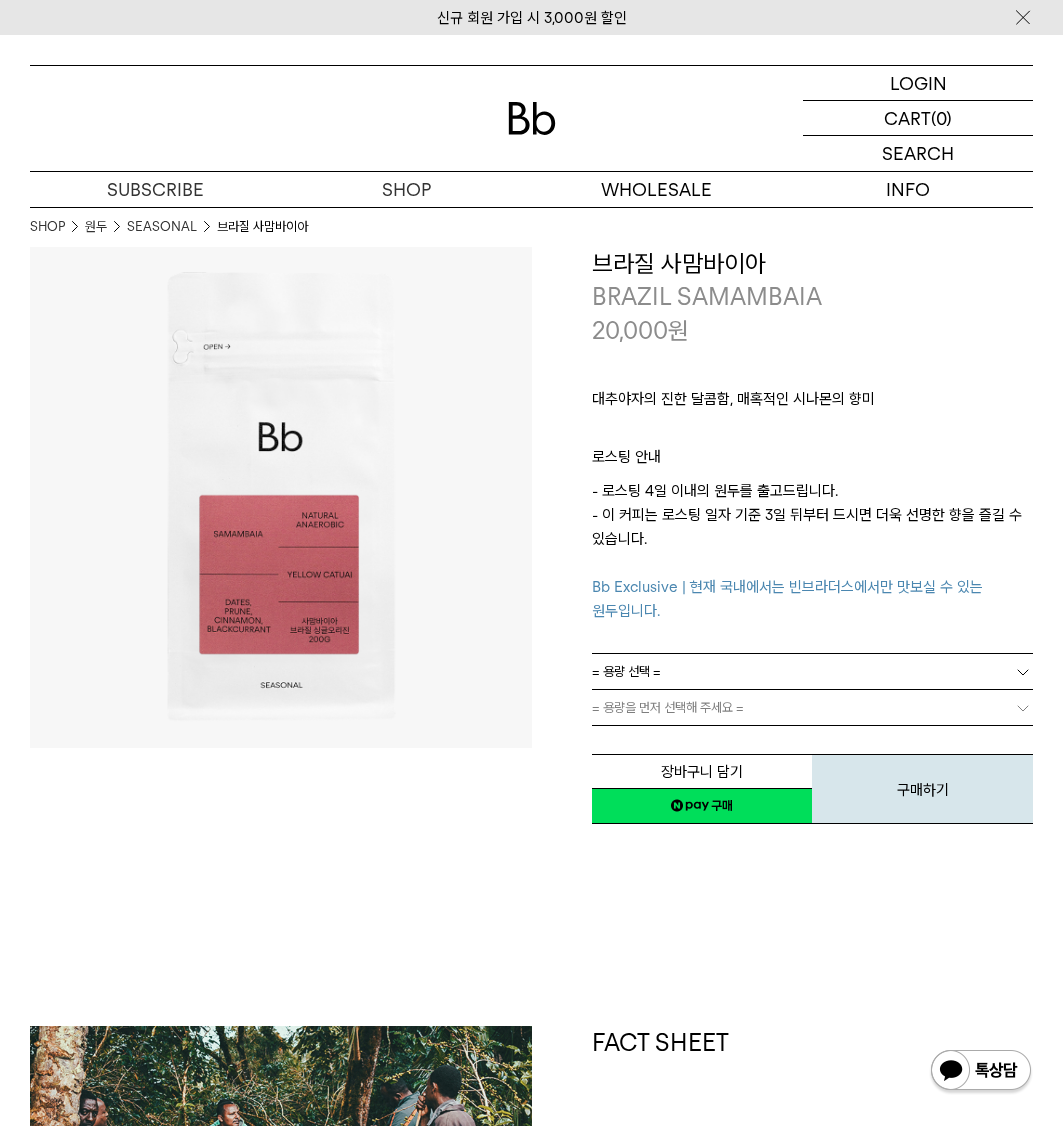 scroll, scrollTop: 0, scrollLeft: 0, axis: both 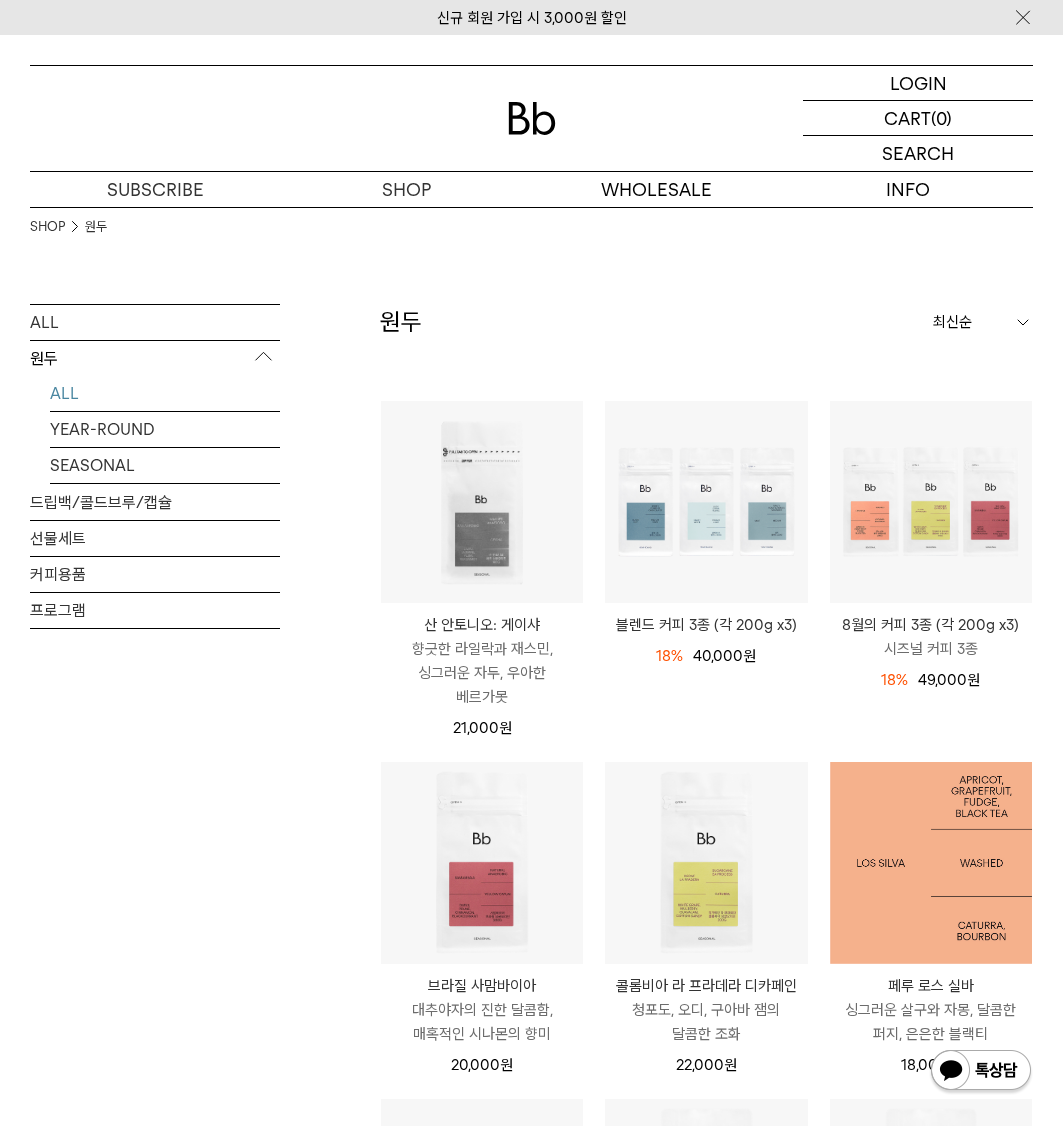 click at bounding box center [931, 863] 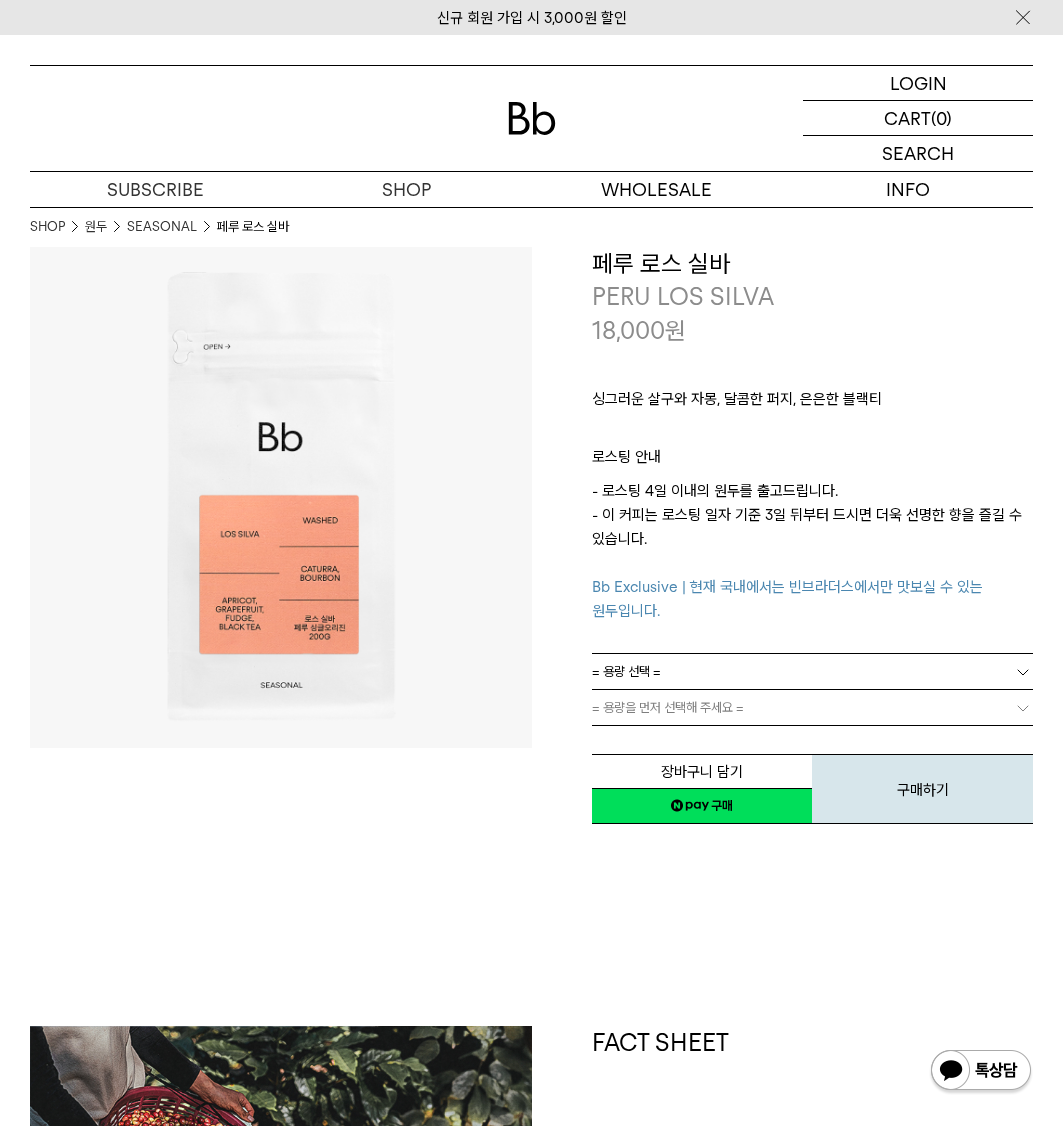 scroll, scrollTop: 0, scrollLeft: 0, axis: both 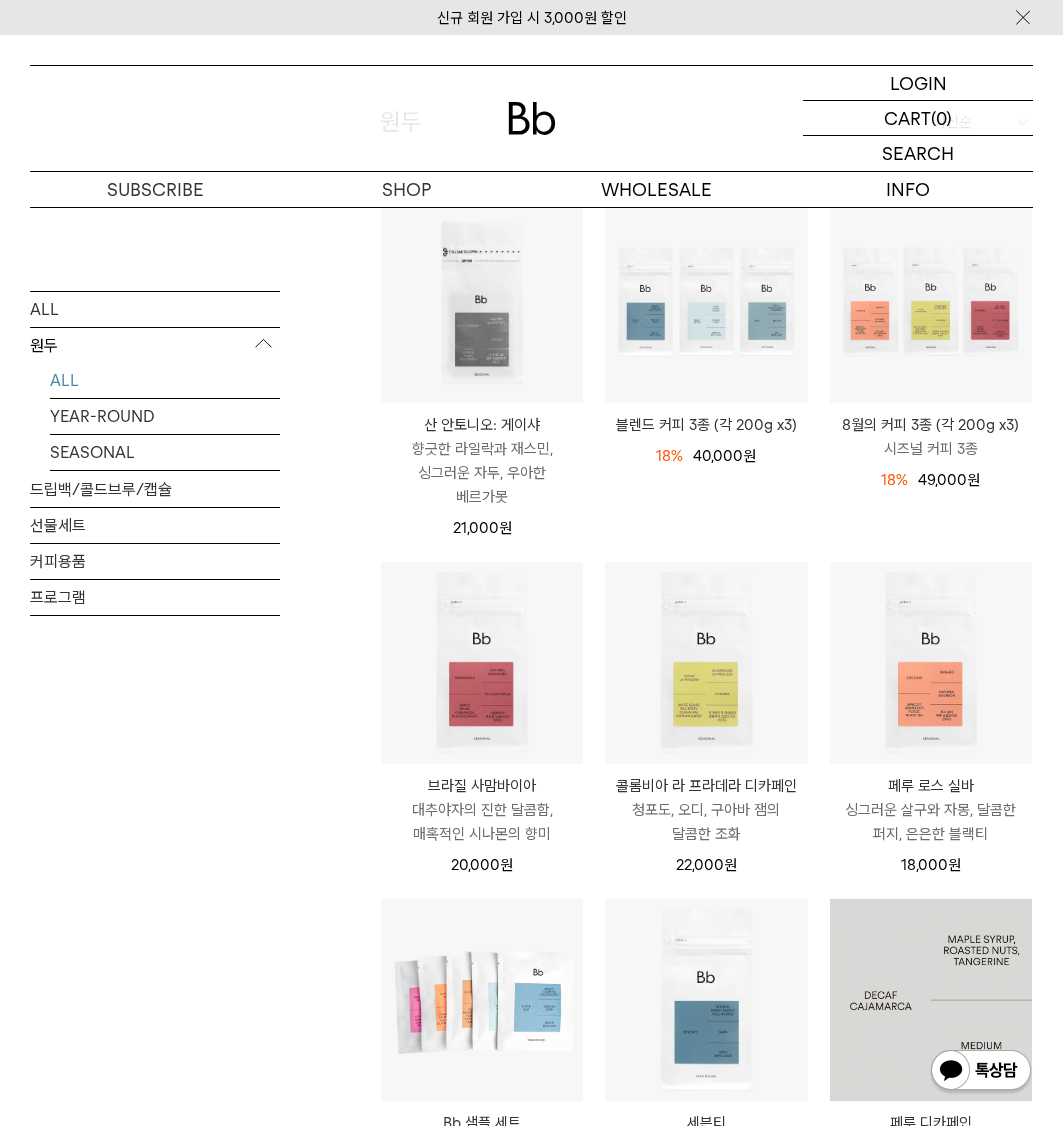 click at bounding box center (931, 1000) 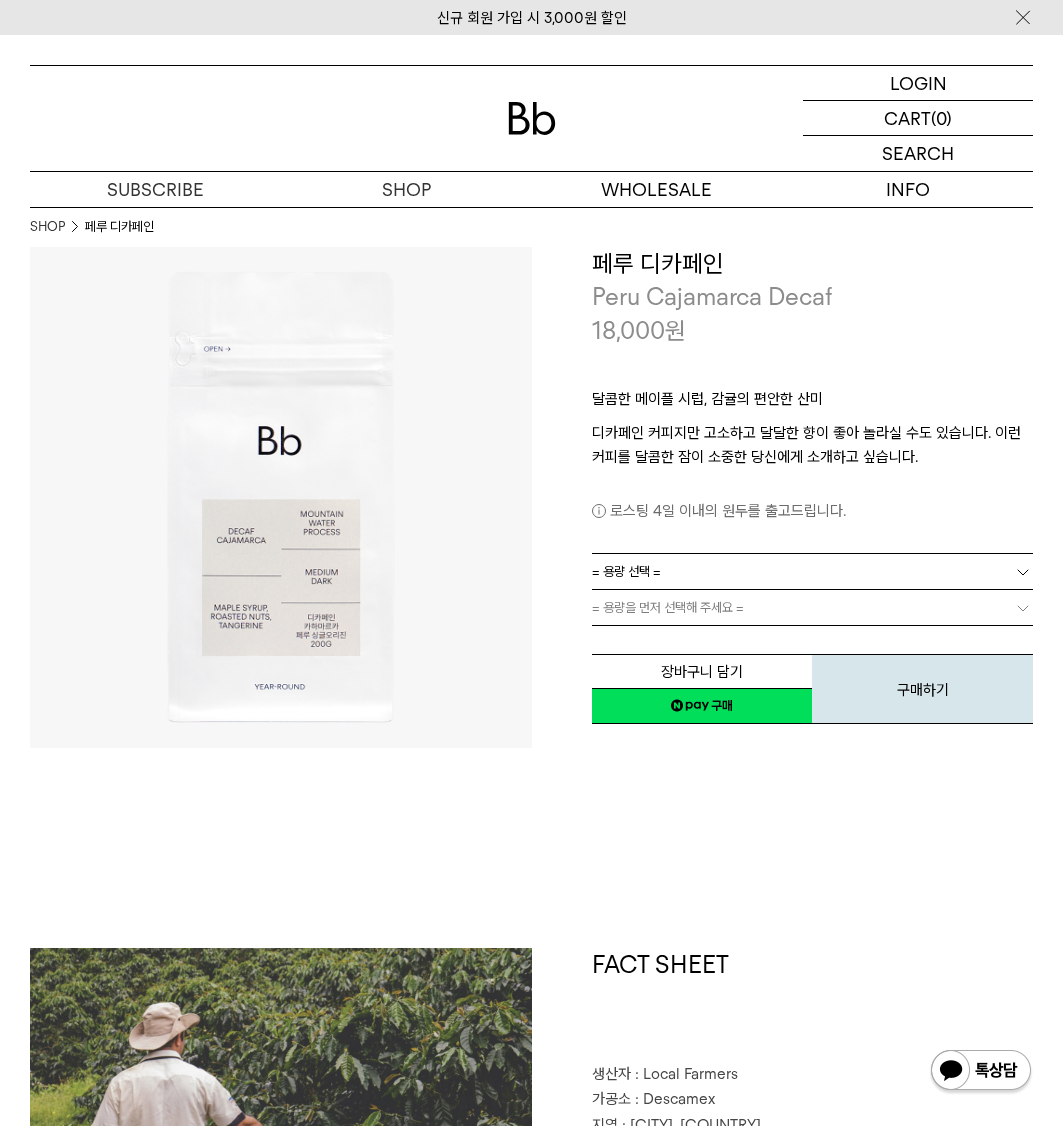 scroll, scrollTop: 0, scrollLeft: 0, axis: both 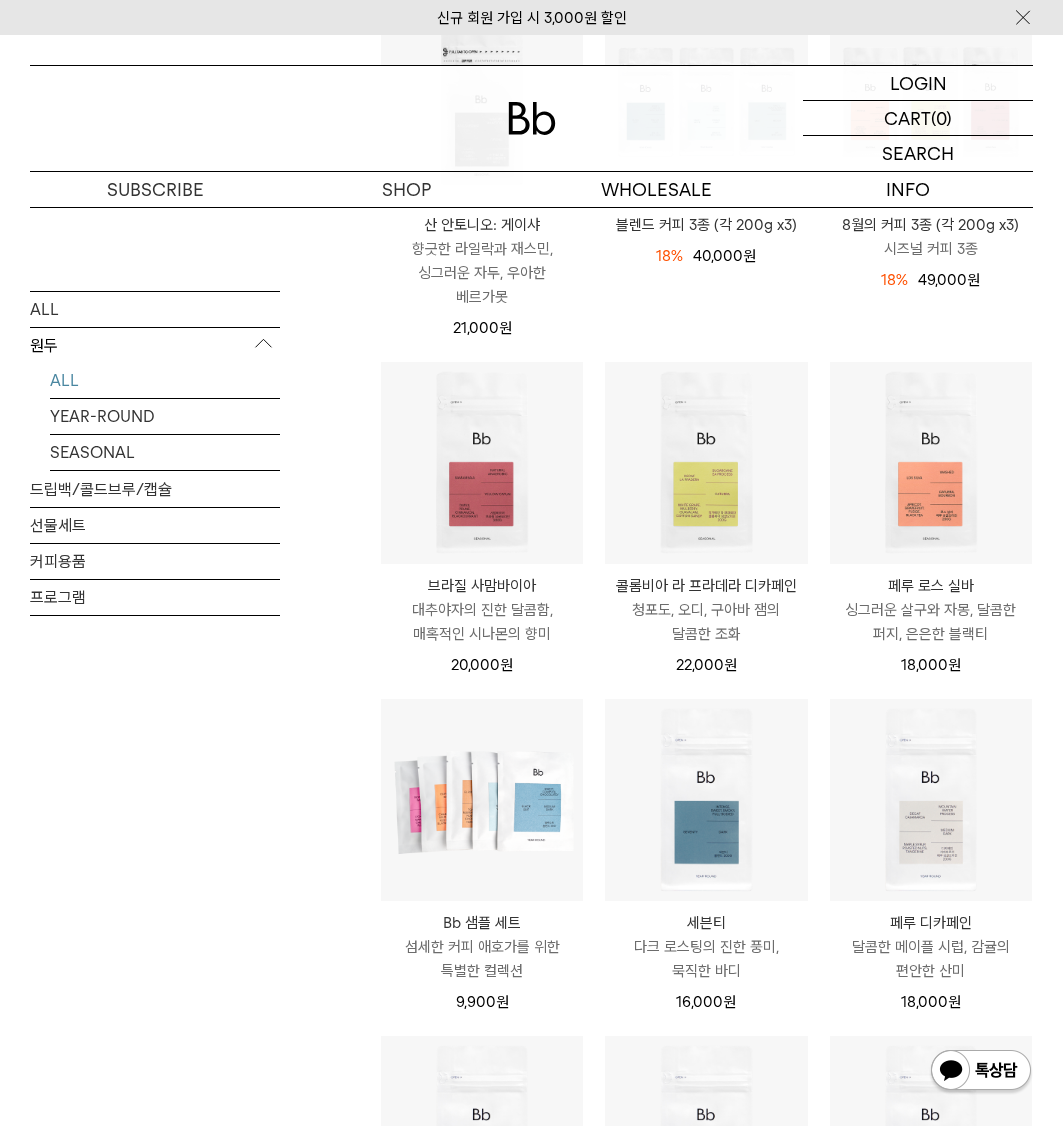 click on "페루 디카페인
Peru Cajamarca Decaf
달콤한 메이플 시럽, 감귤의 편안한 산미
18,000 원" at bounding box center [931, 866] 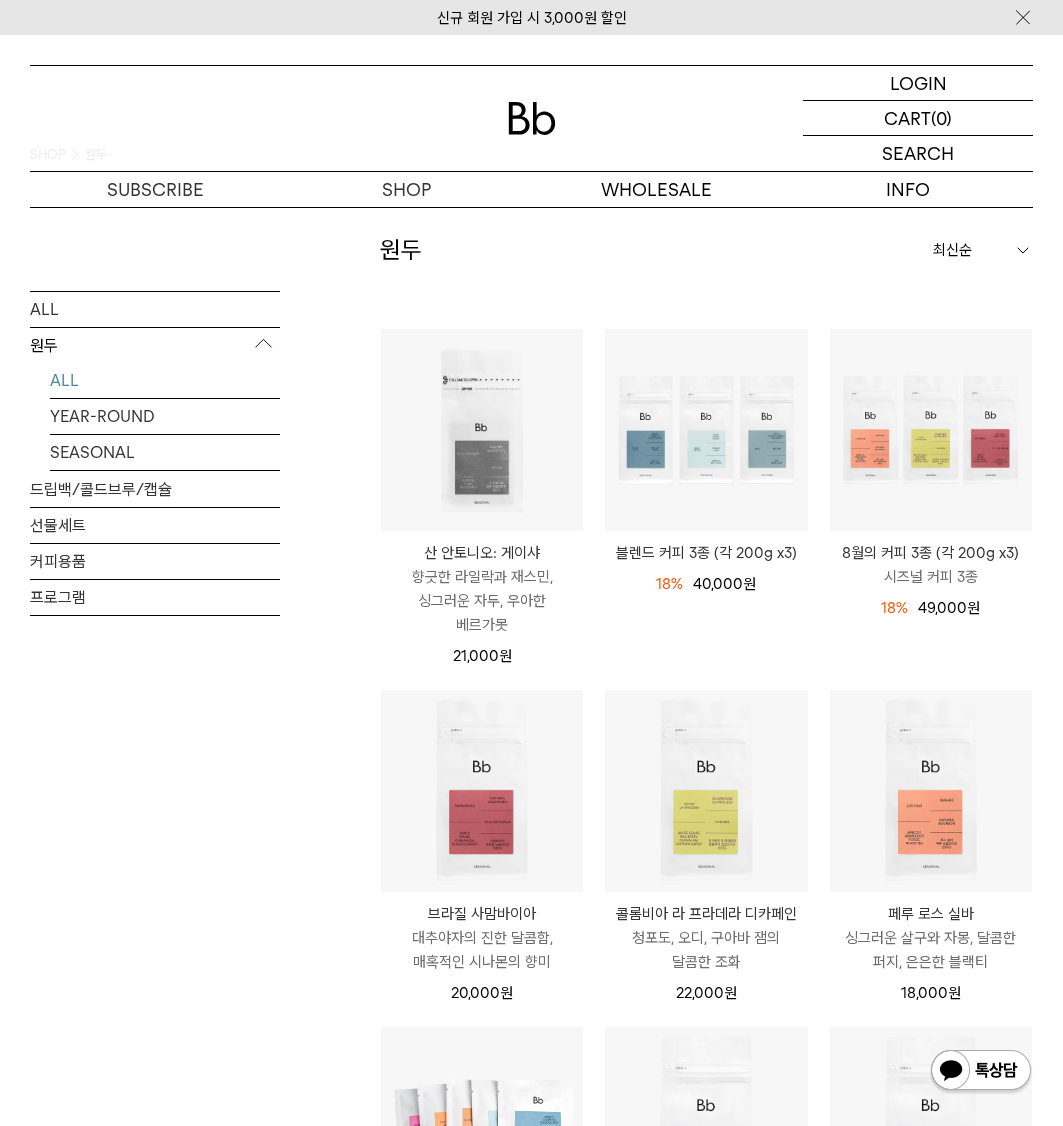 scroll, scrollTop: 0, scrollLeft: 0, axis: both 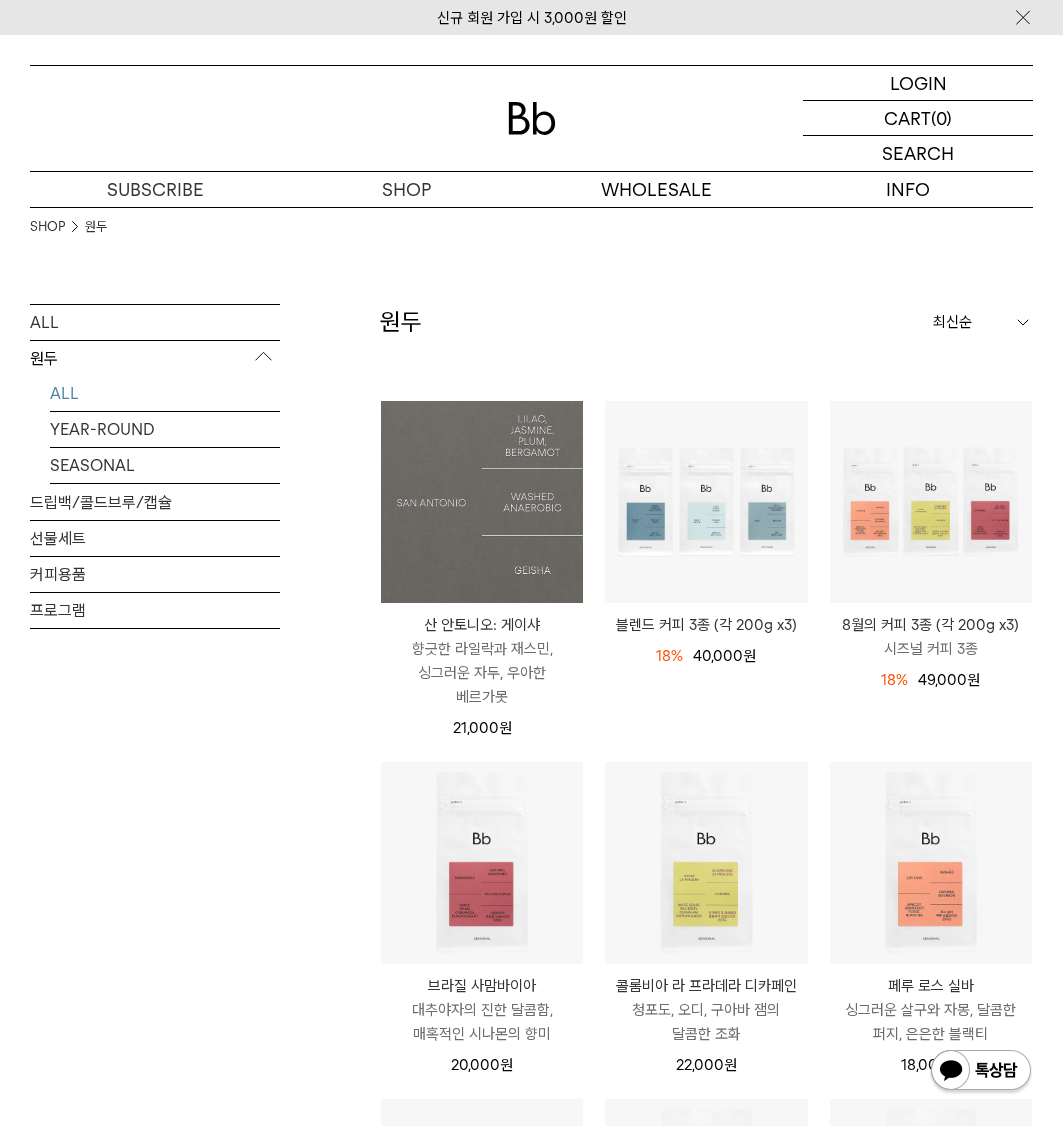 click at bounding box center [482, 502] 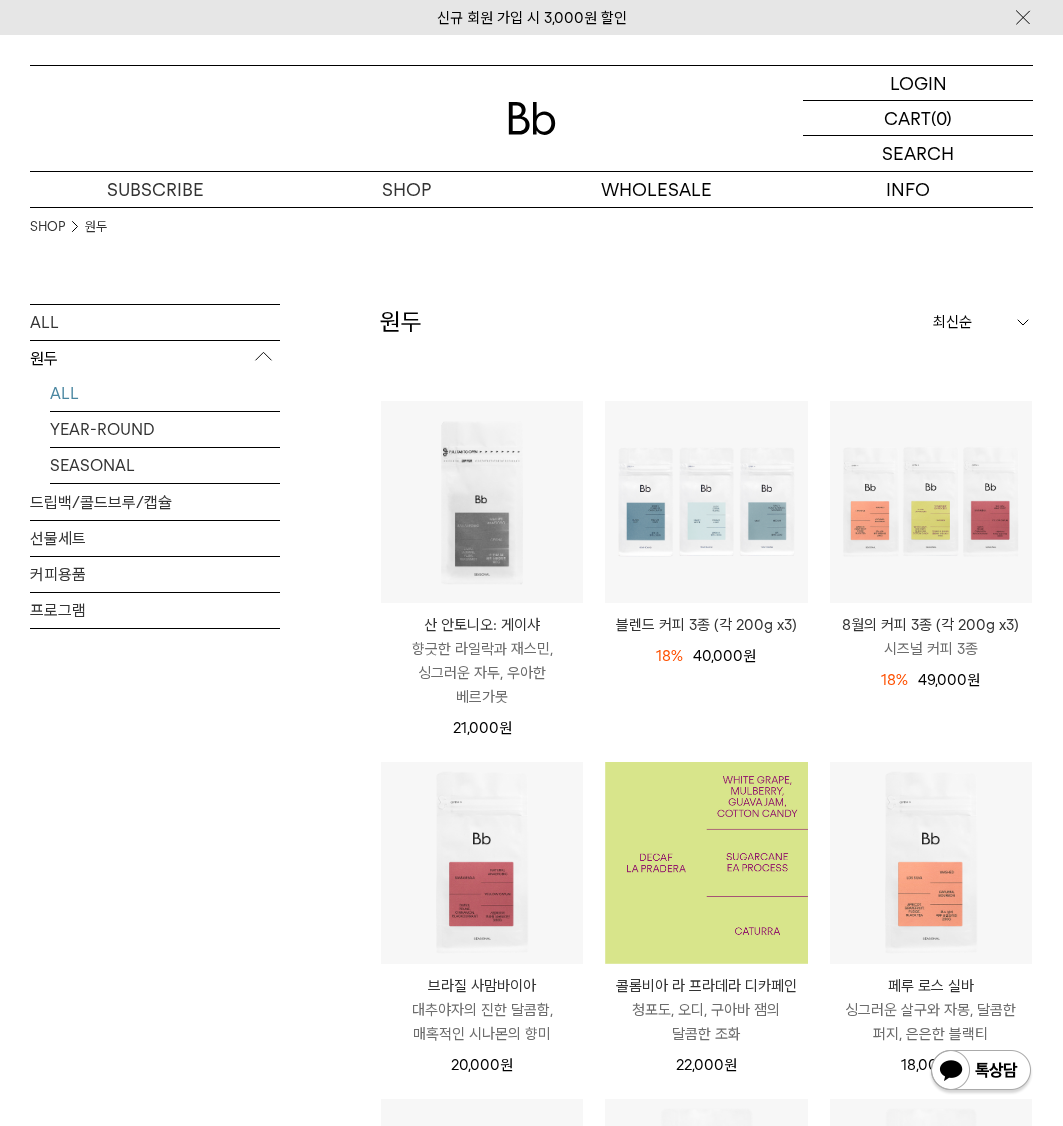 scroll, scrollTop: 0, scrollLeft: 0, axis: both 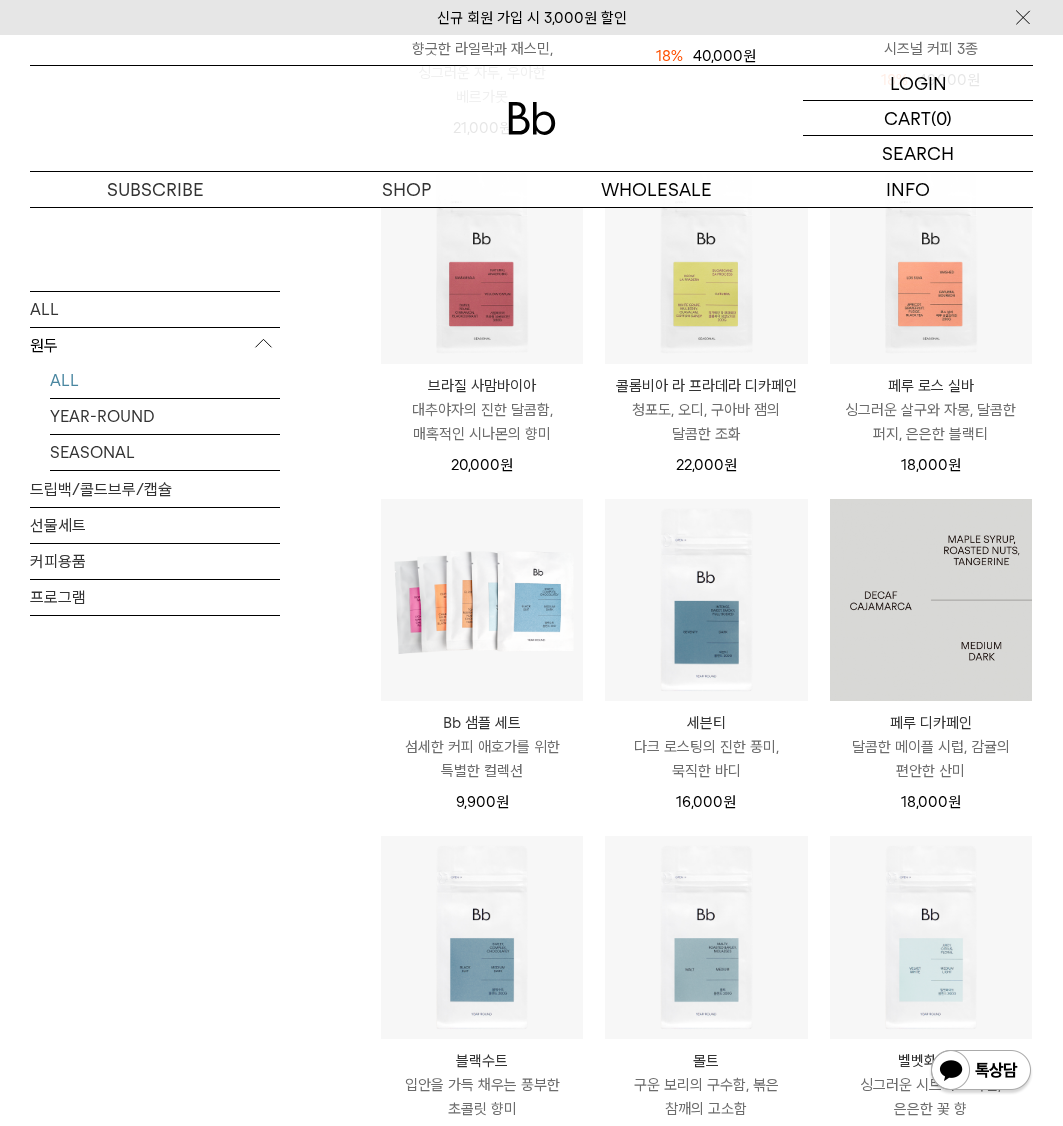 click at bounding box center [931, 600] 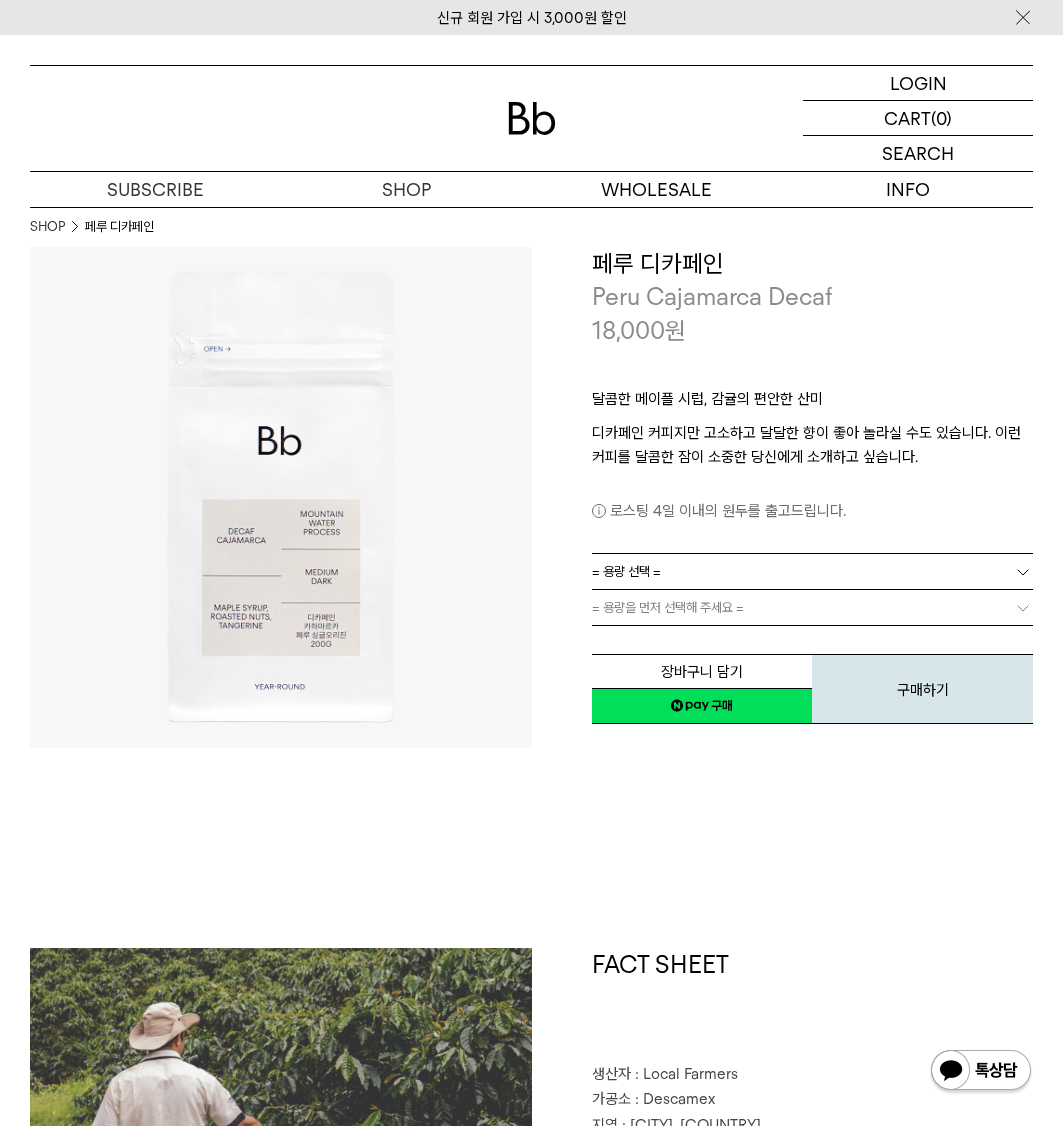 scroll, scrollTop: 0, scrollLeft: 0, axis: both 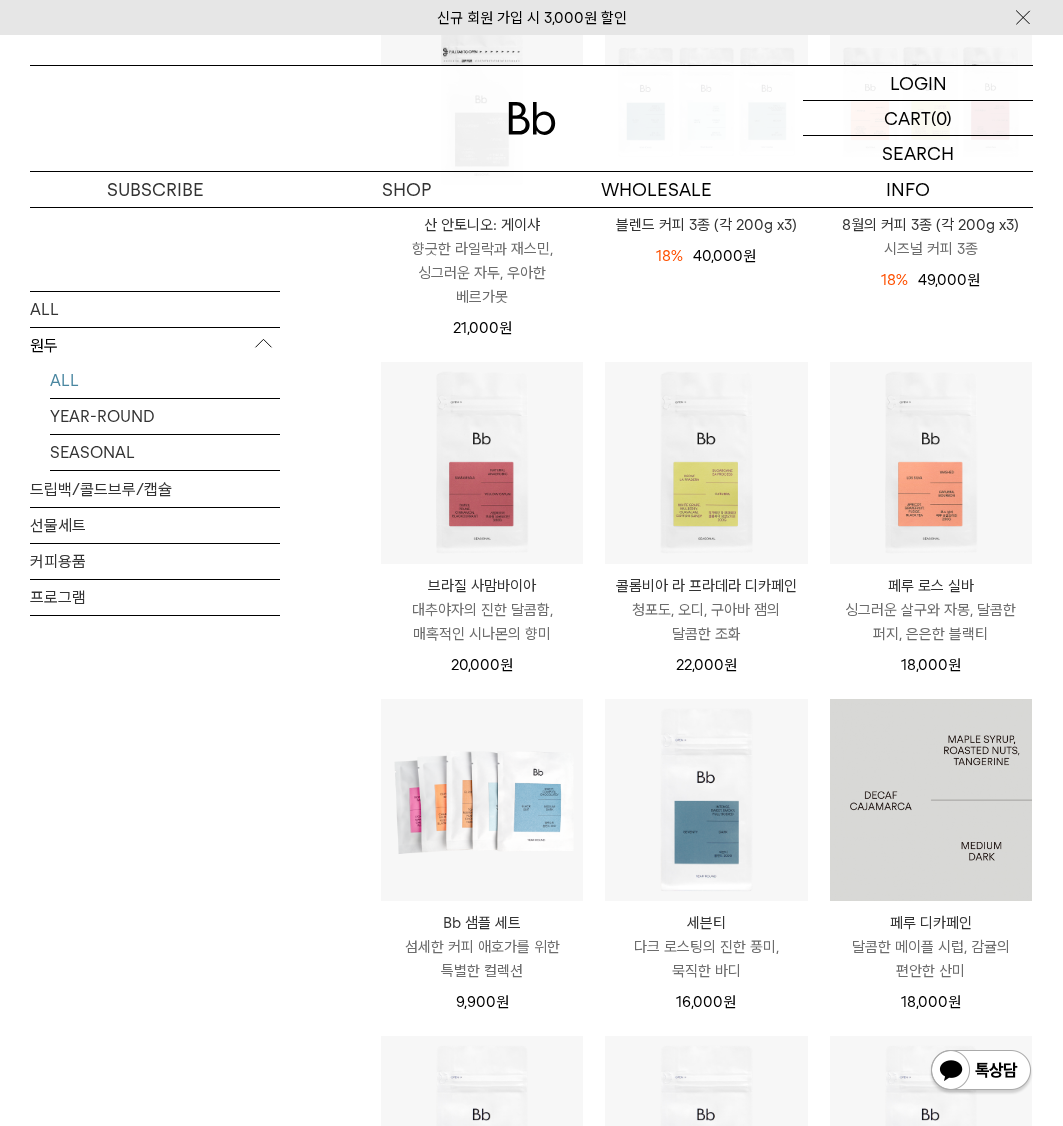 click at bounding box center (931, 800) 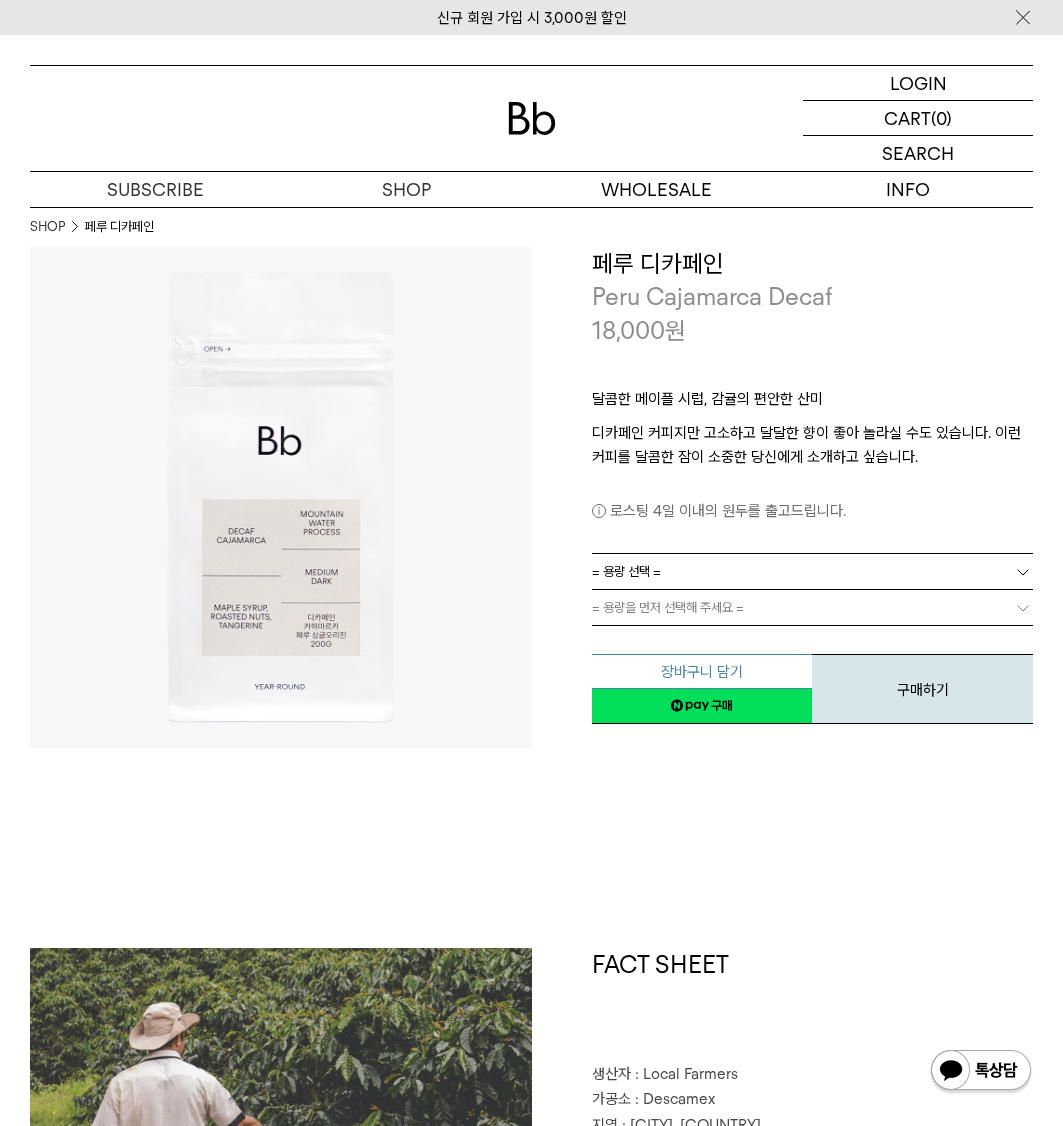 scroll, scrollTop: 0, scrollLeft: 0, axis: both 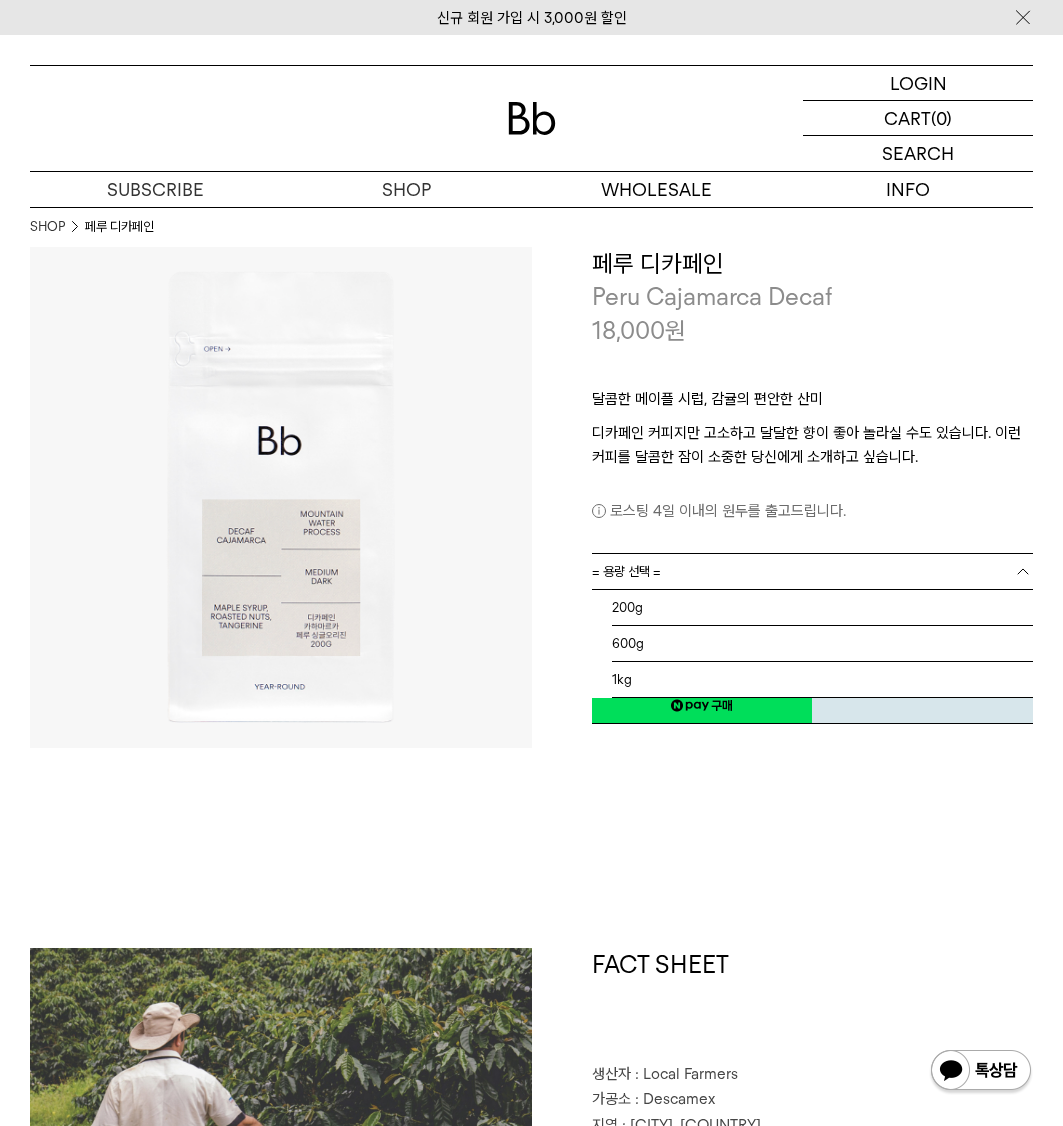 click on "=
용량 선택
=" at bounding box center [626, 571] 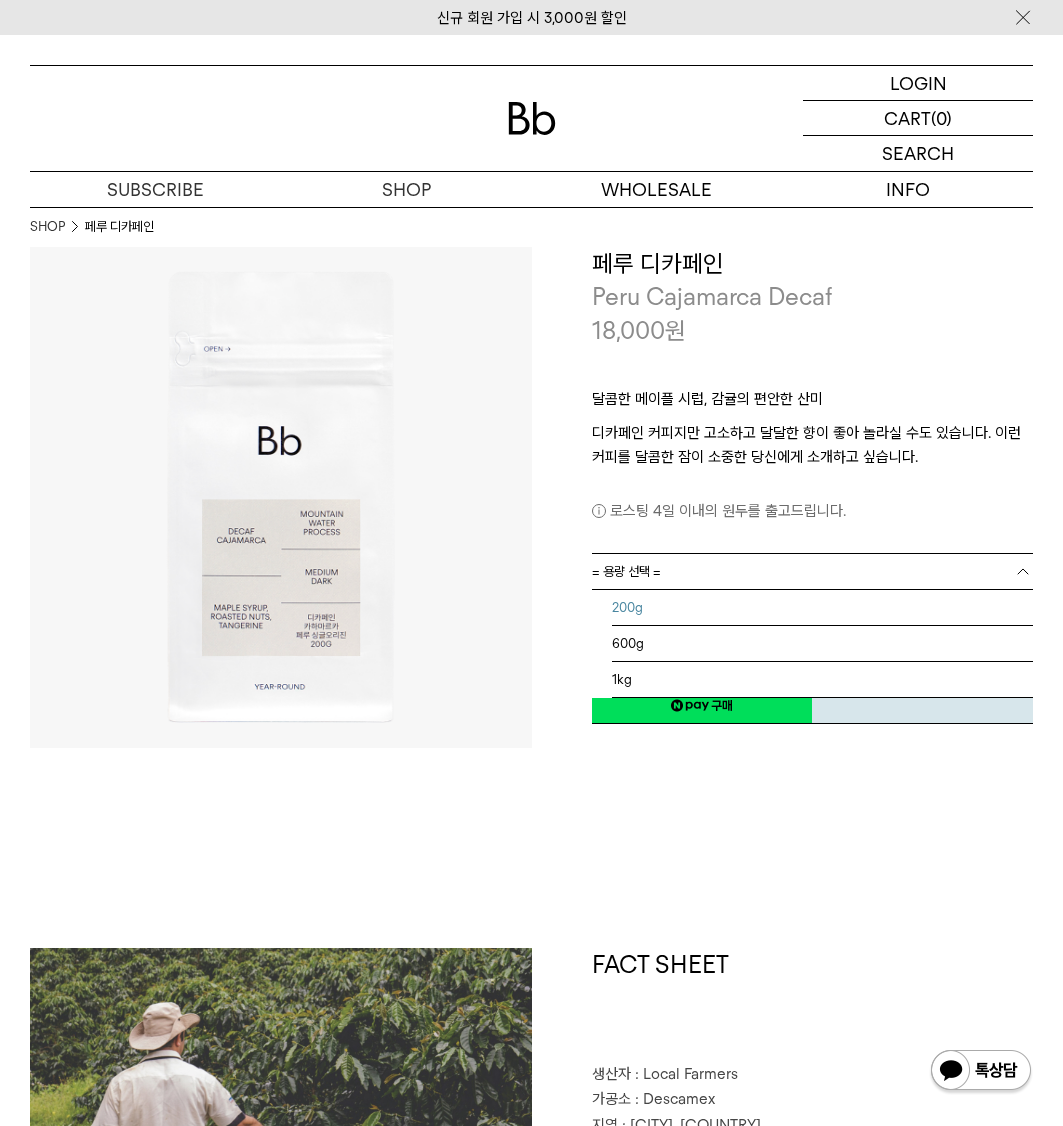 click on "200g" at bounding box center (823, 608) 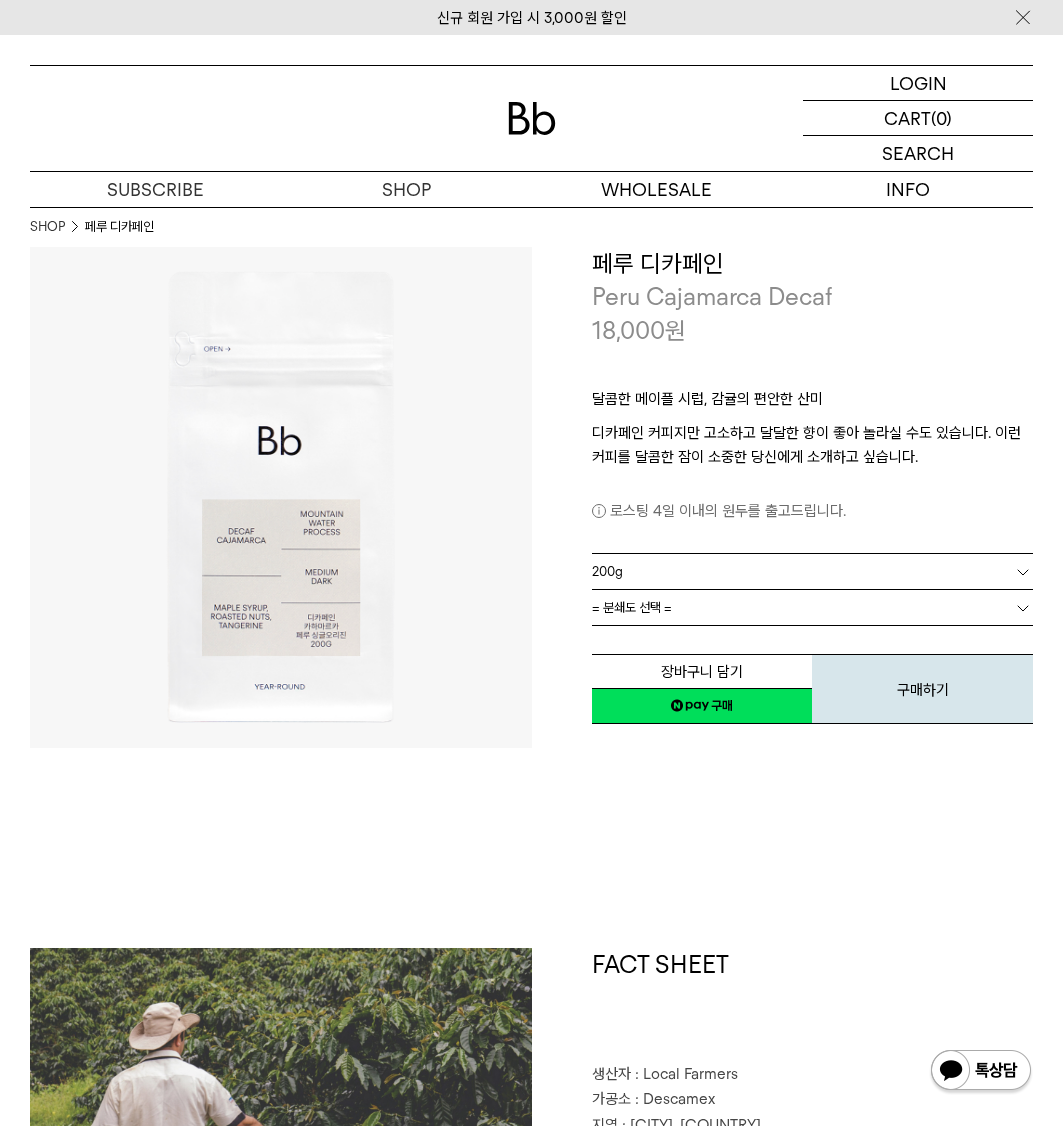 click on "= 분쇄도 선택 =" at bounding box center [632, 607] 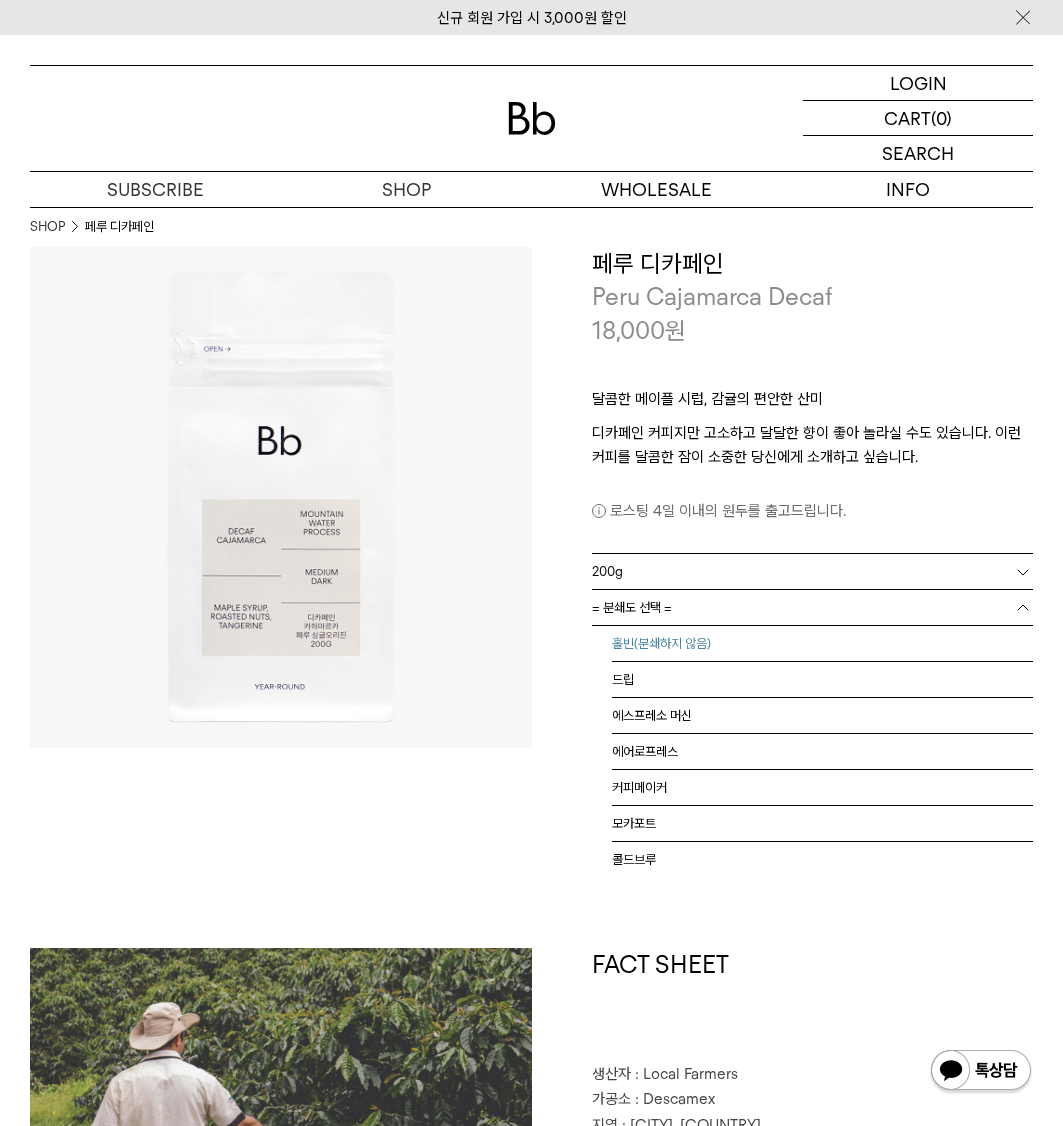 click on "홀빈(분쇄하지 않음)" at bounding box center [823, 644] 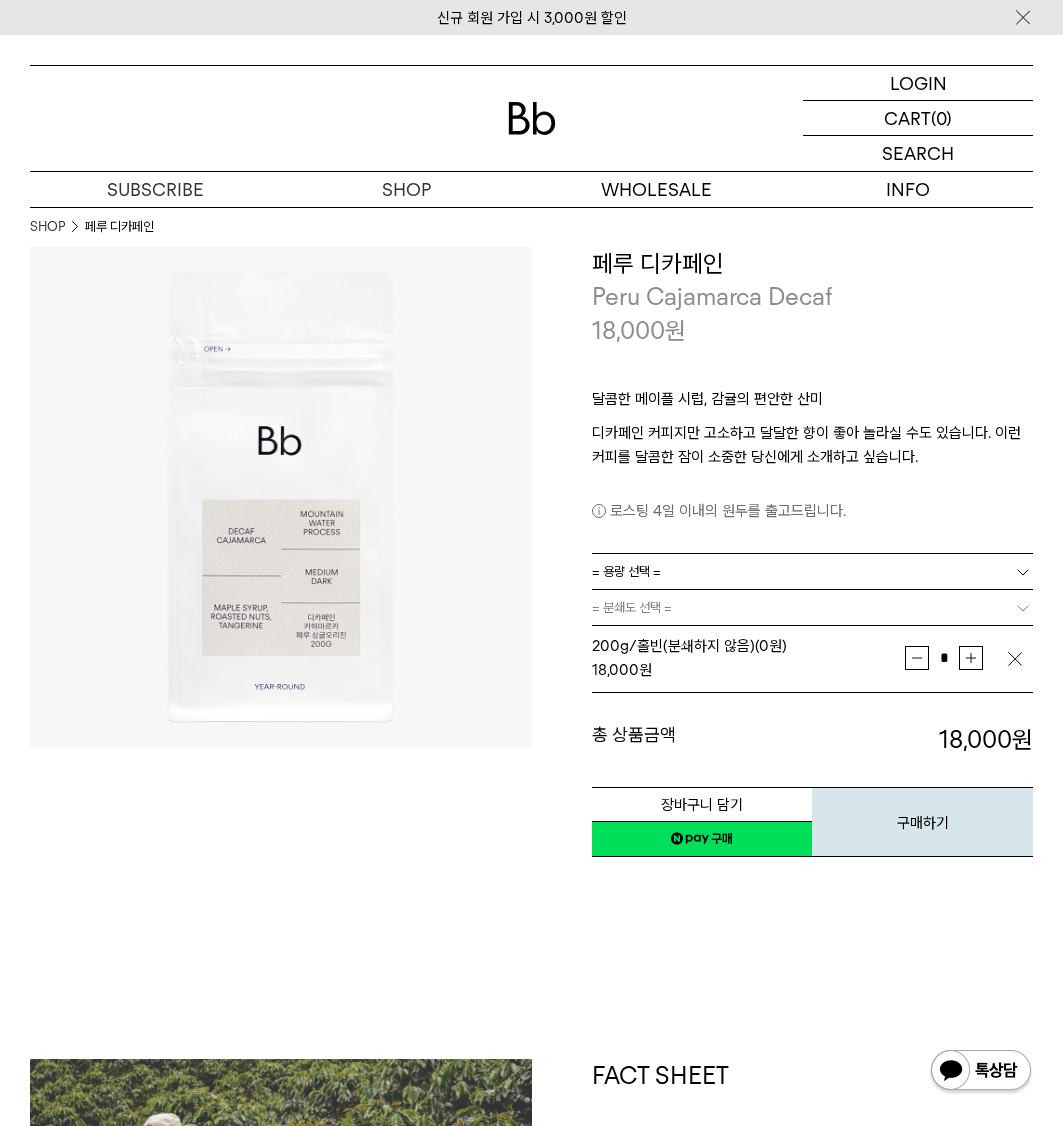 click on "=
용량 선택
=" at bounding box center (813, 571) 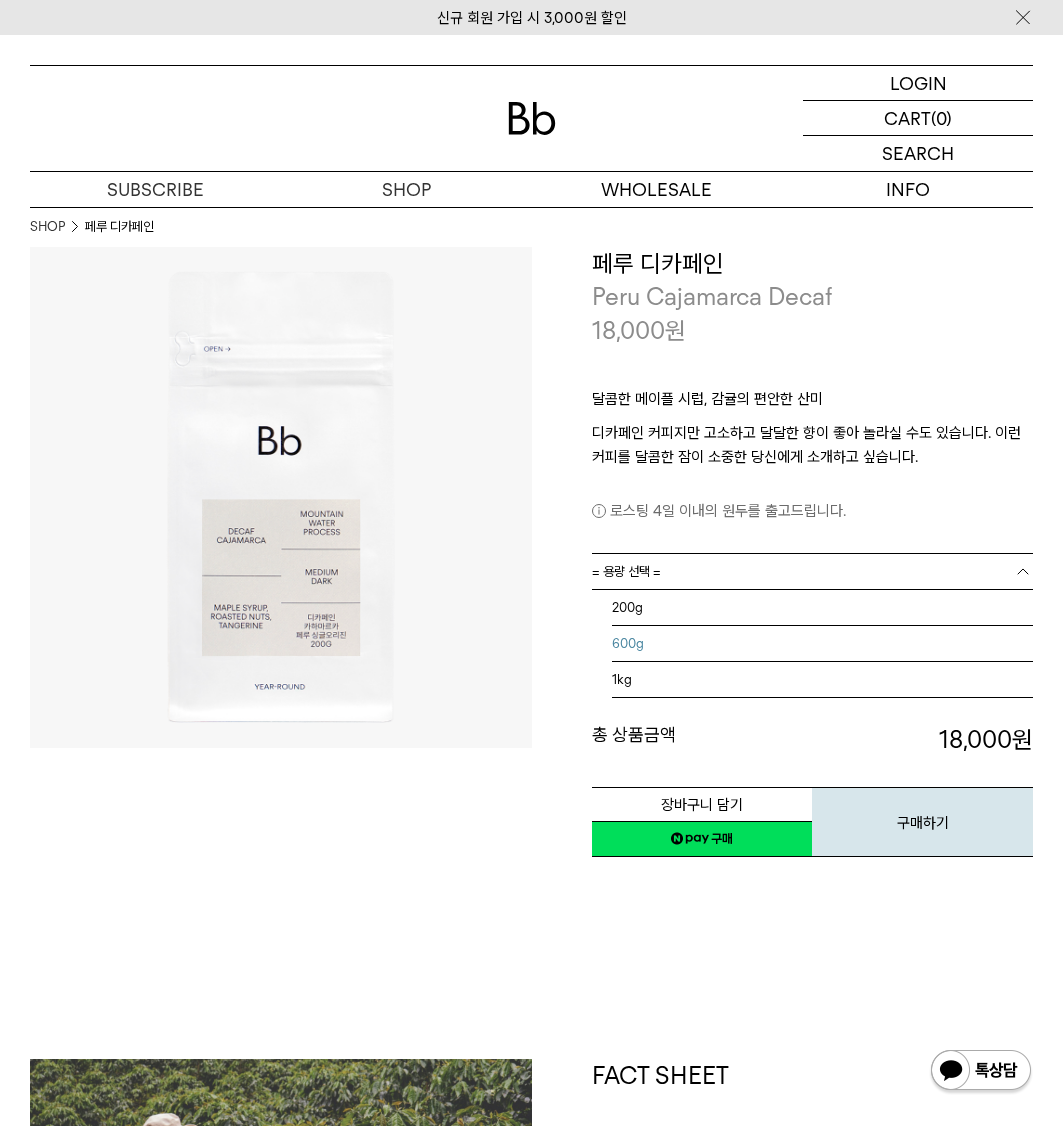 click on "600g" at bounding box center (823, 644) 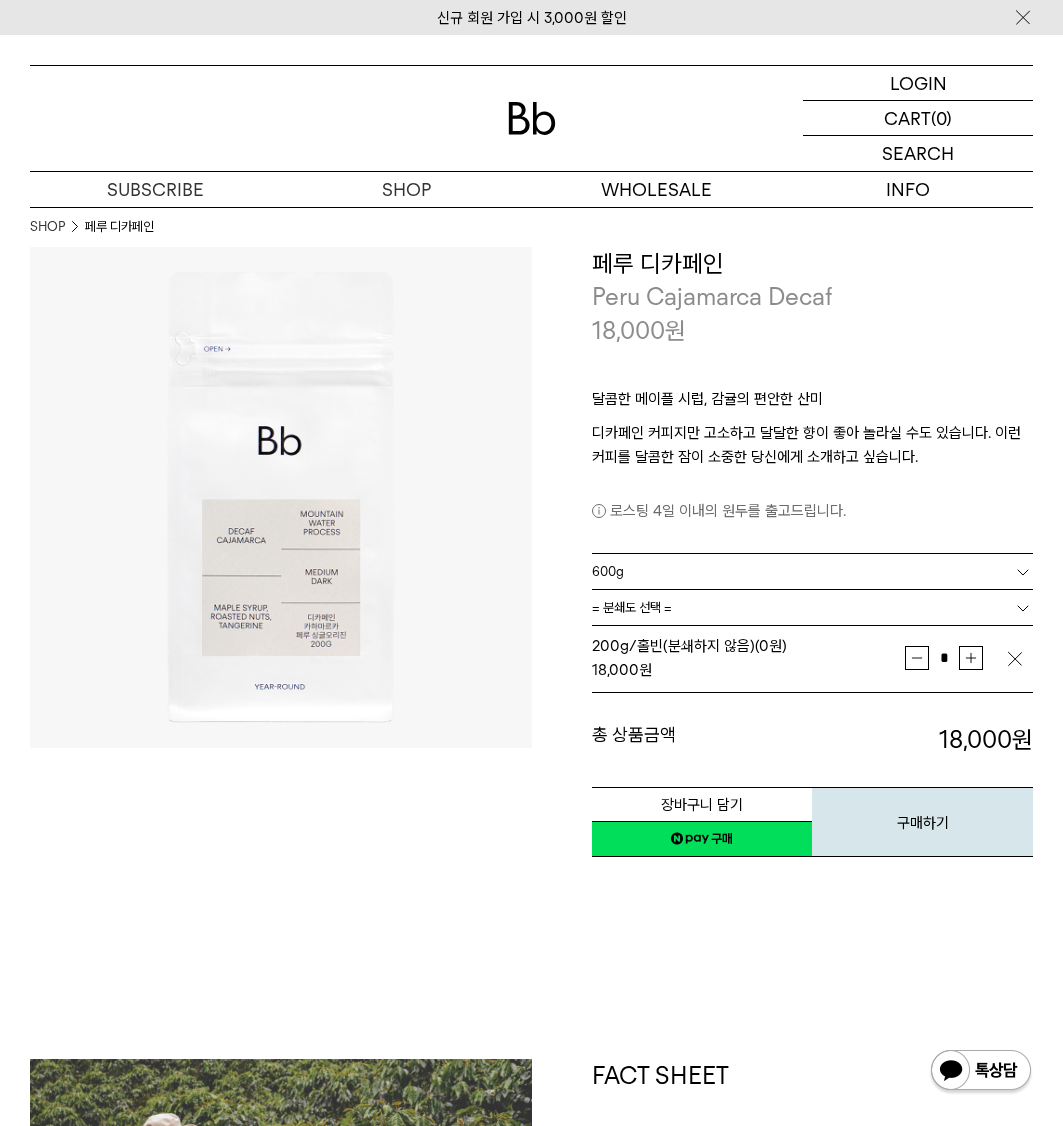 click on "= 분쇄도 선택 =" at bounding box center (813, 607) 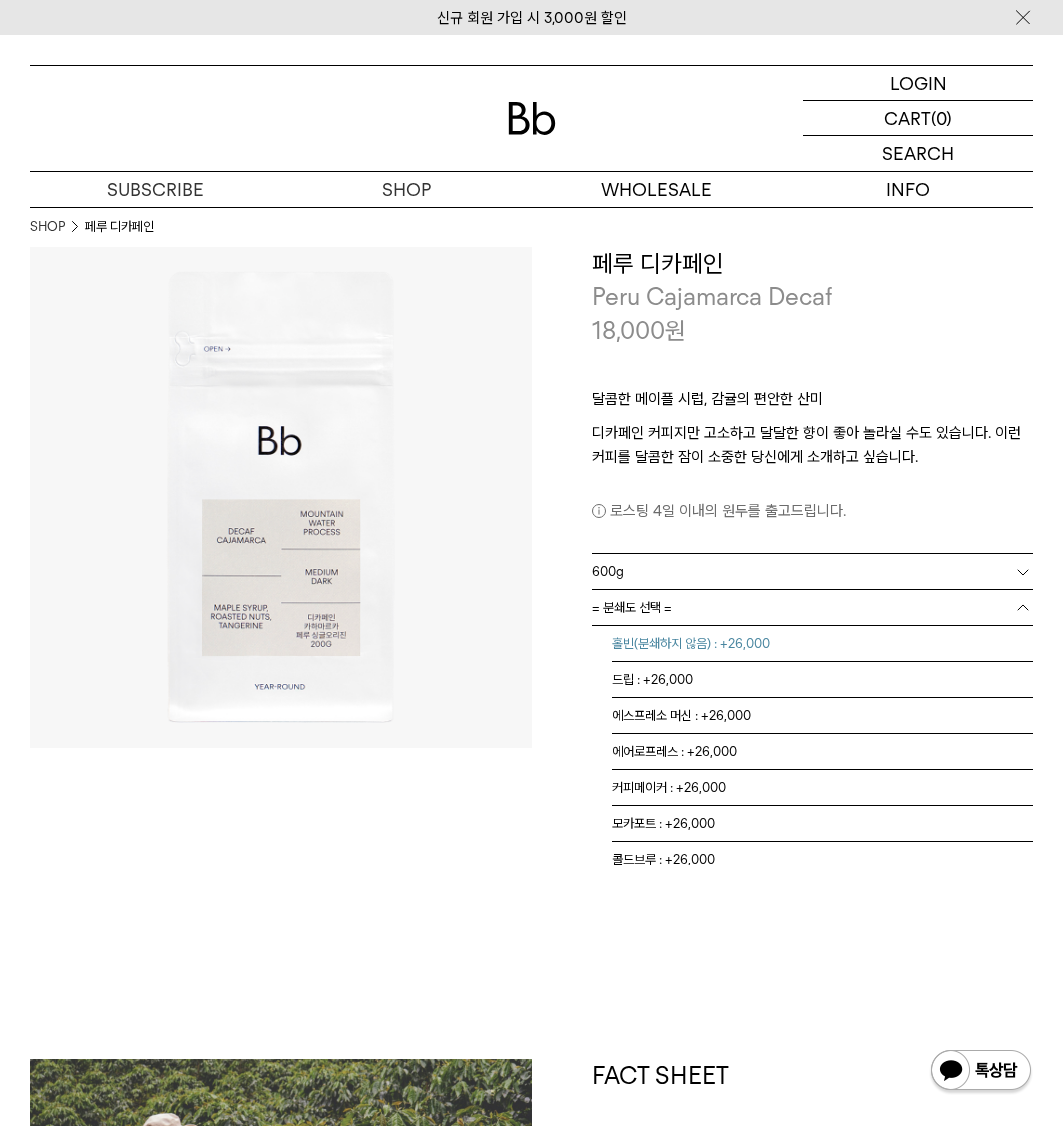 click on "홀빈(분쇄하지 않음) : +26,000" at bounding box center (823, 644) 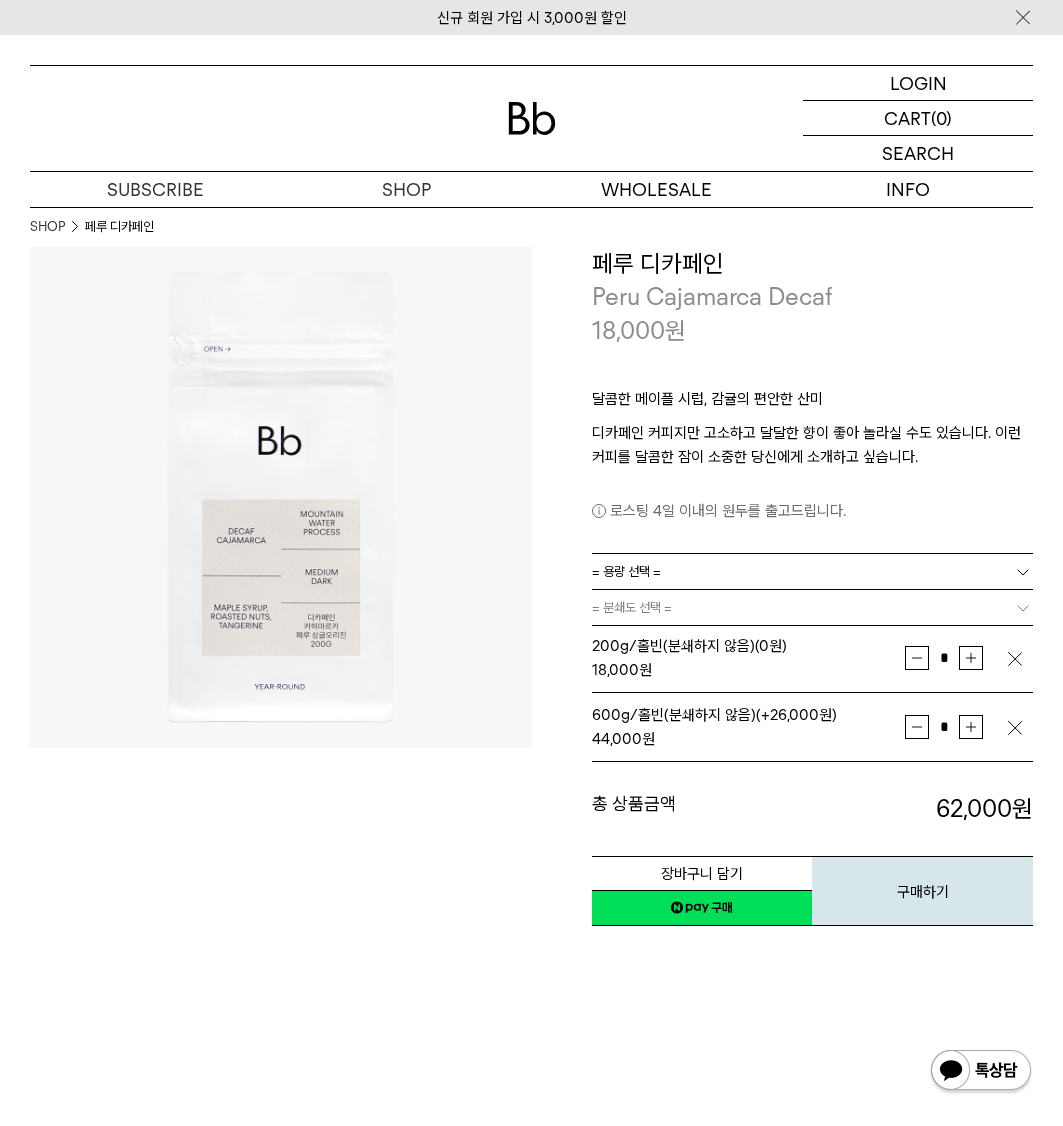 click at bounding box center (1015, 659) 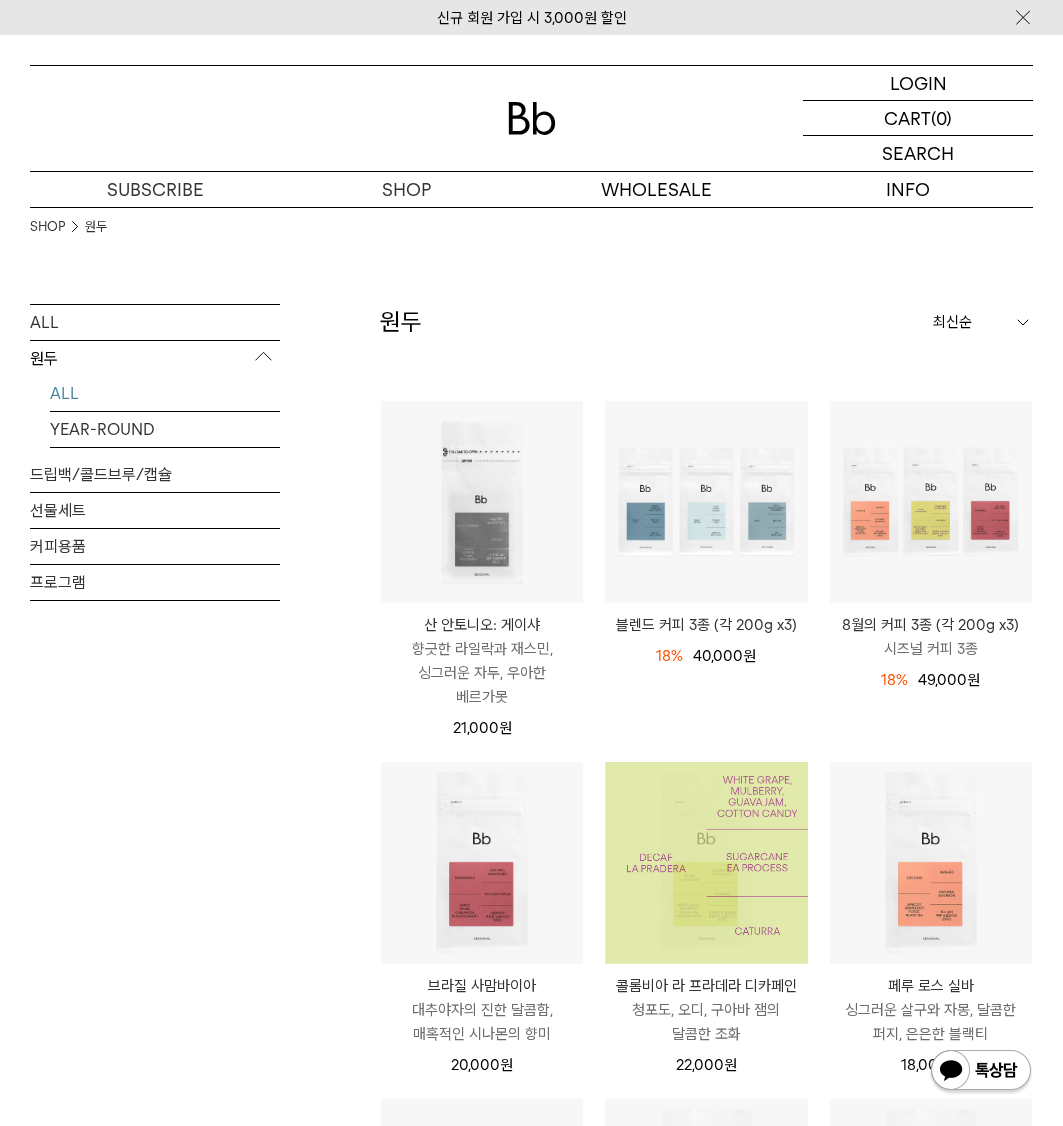 scroll, scrollTop: 365, scrollLeft: 0, axis: vertical 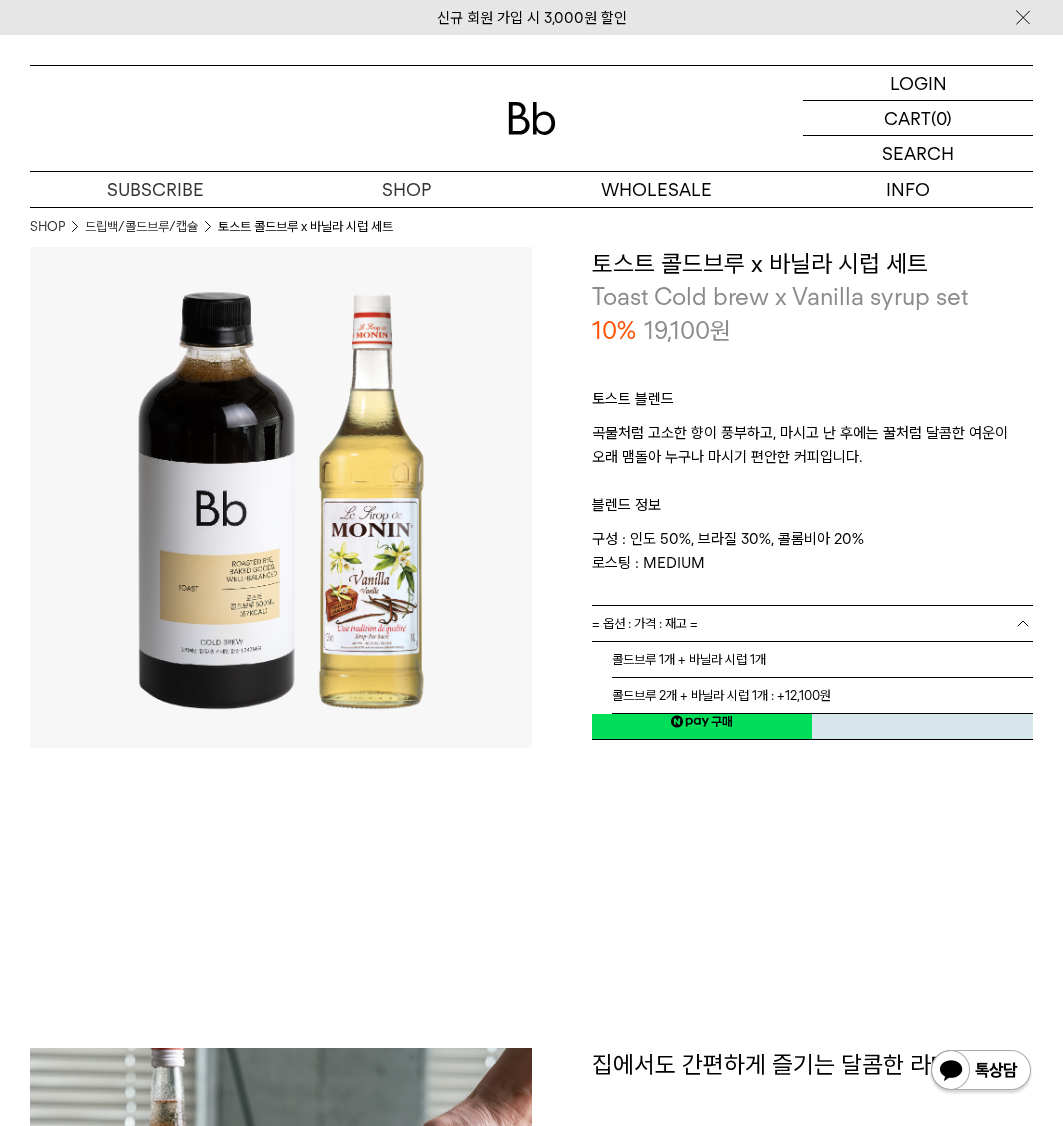click on "=
옵션
: 가격
: 재고																=" at bounding box center [813, 623] 